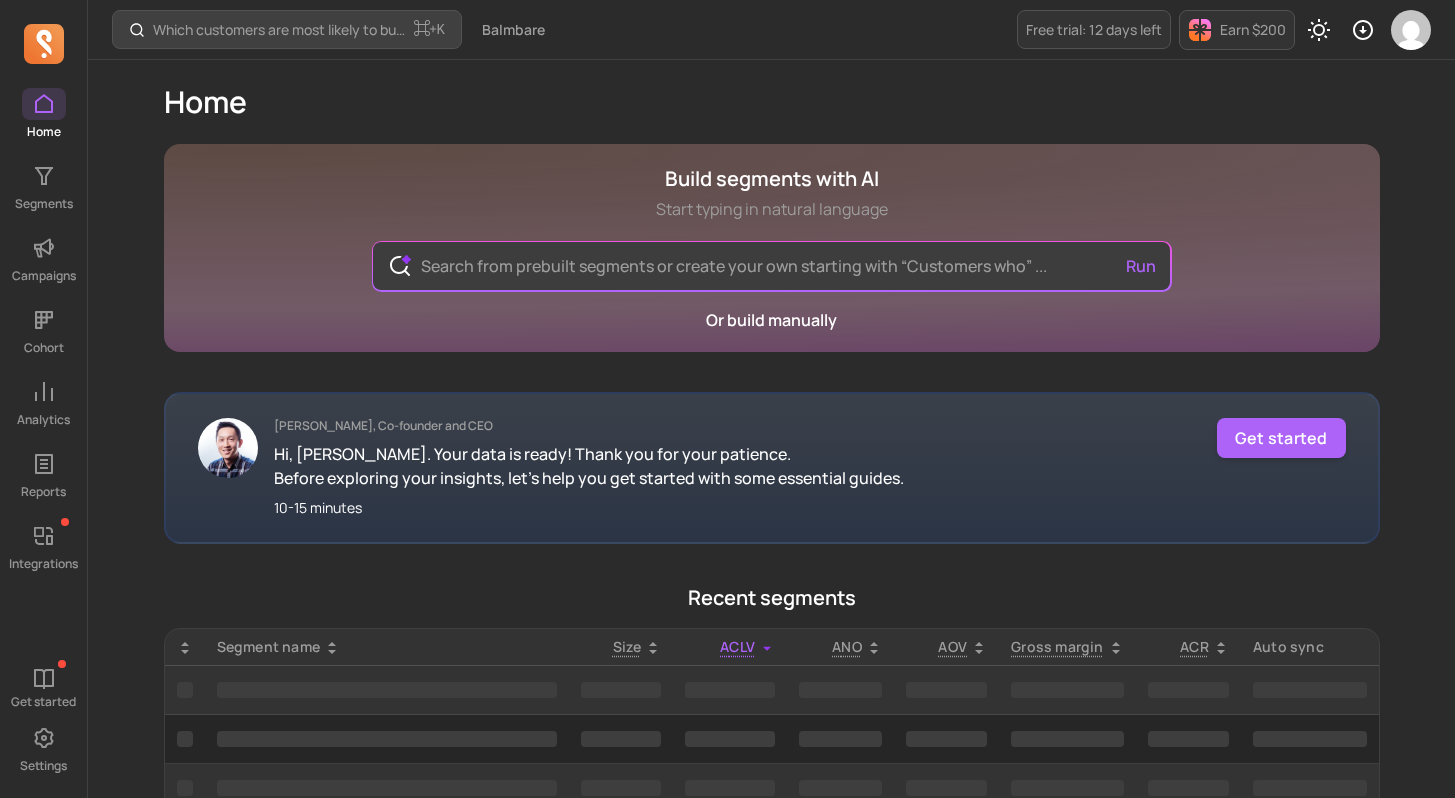 scroll, scrollTop: 0, scrollLeft: 0, axis: both 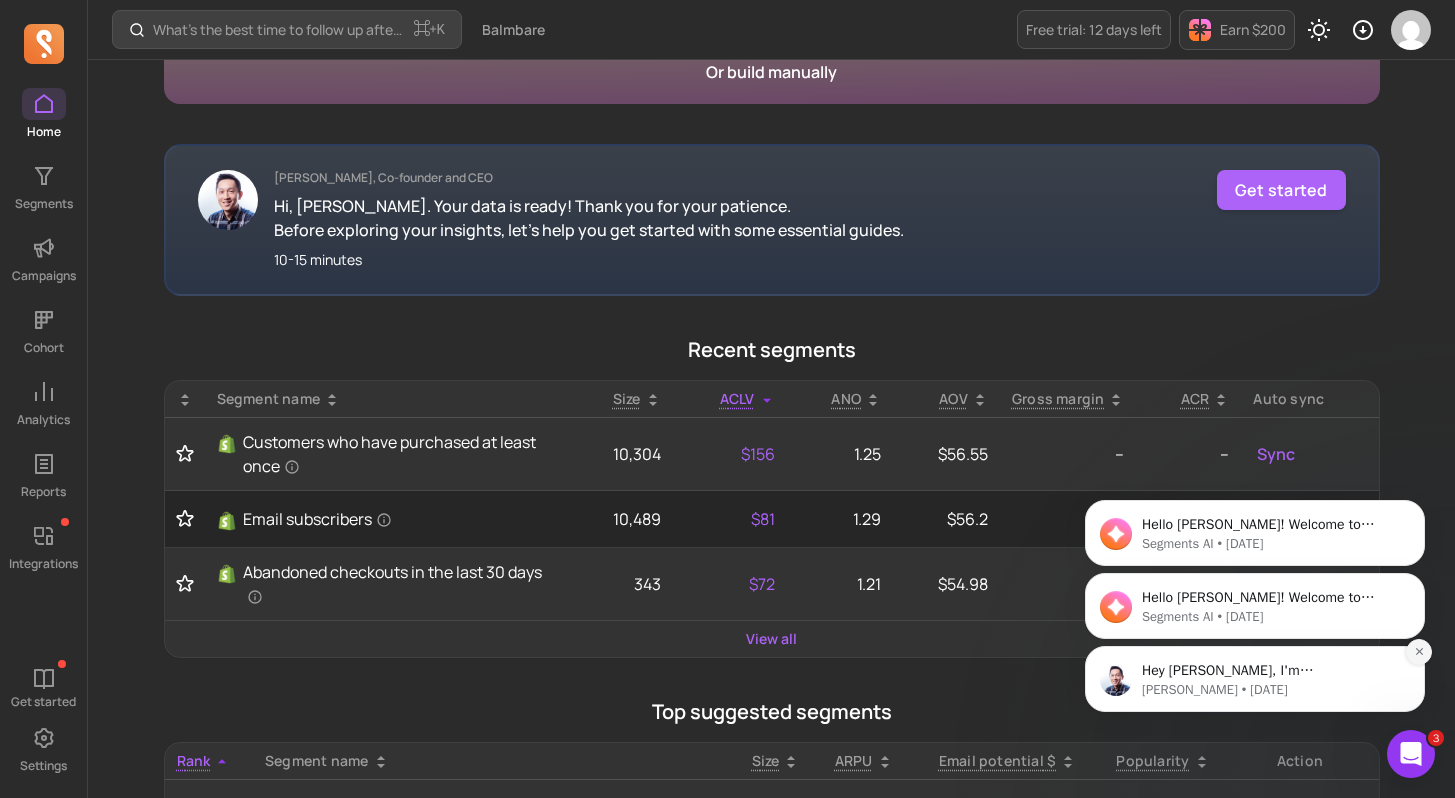 click 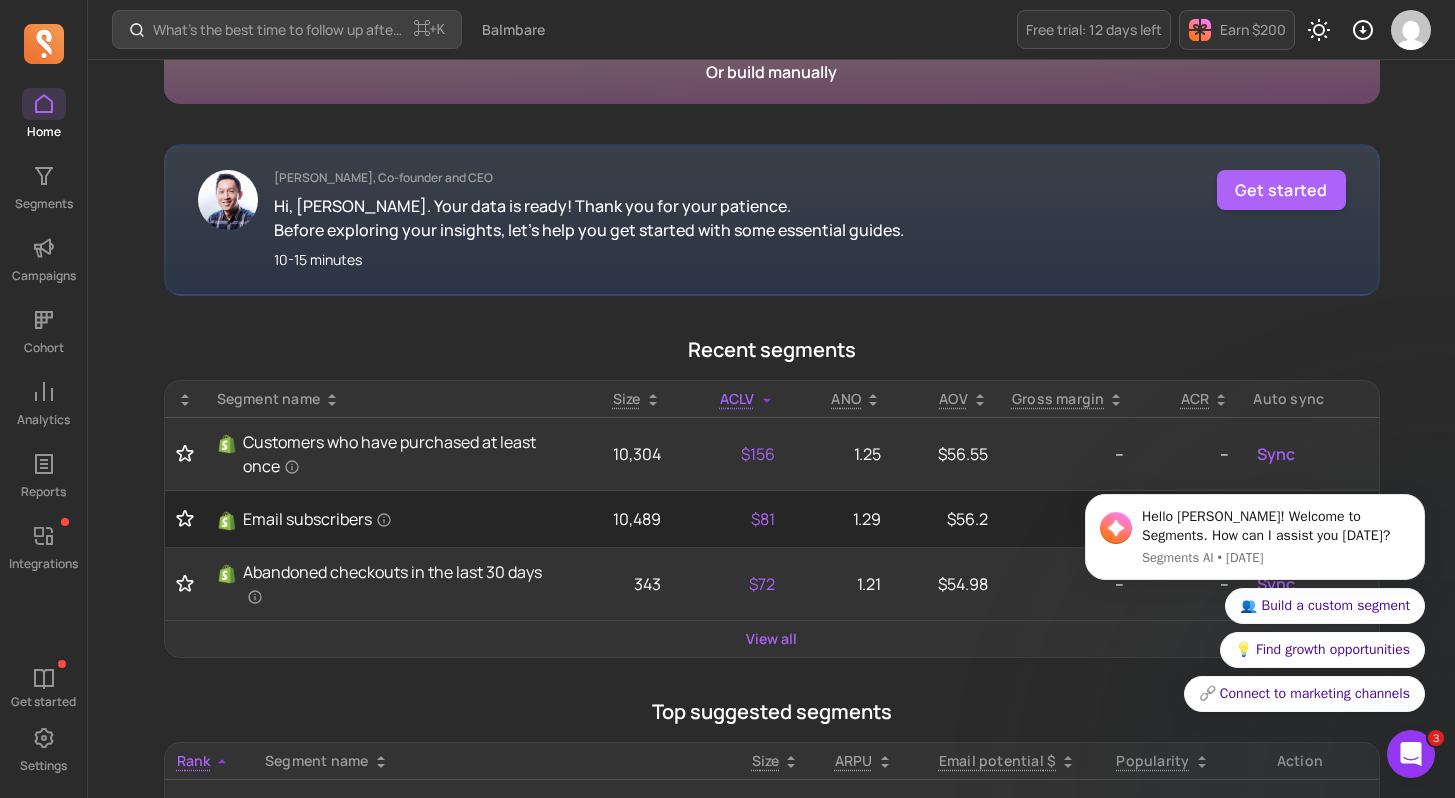 click on "Hello [PERSON_NAME]! Welcome to Segments. How can I assist you [DATE]? Segments AI • [DATE] 👥 Build a custom segment 💡 Find growth opportunities 🔗 Connect to marketing channels" at bounding box center (1255, 542) 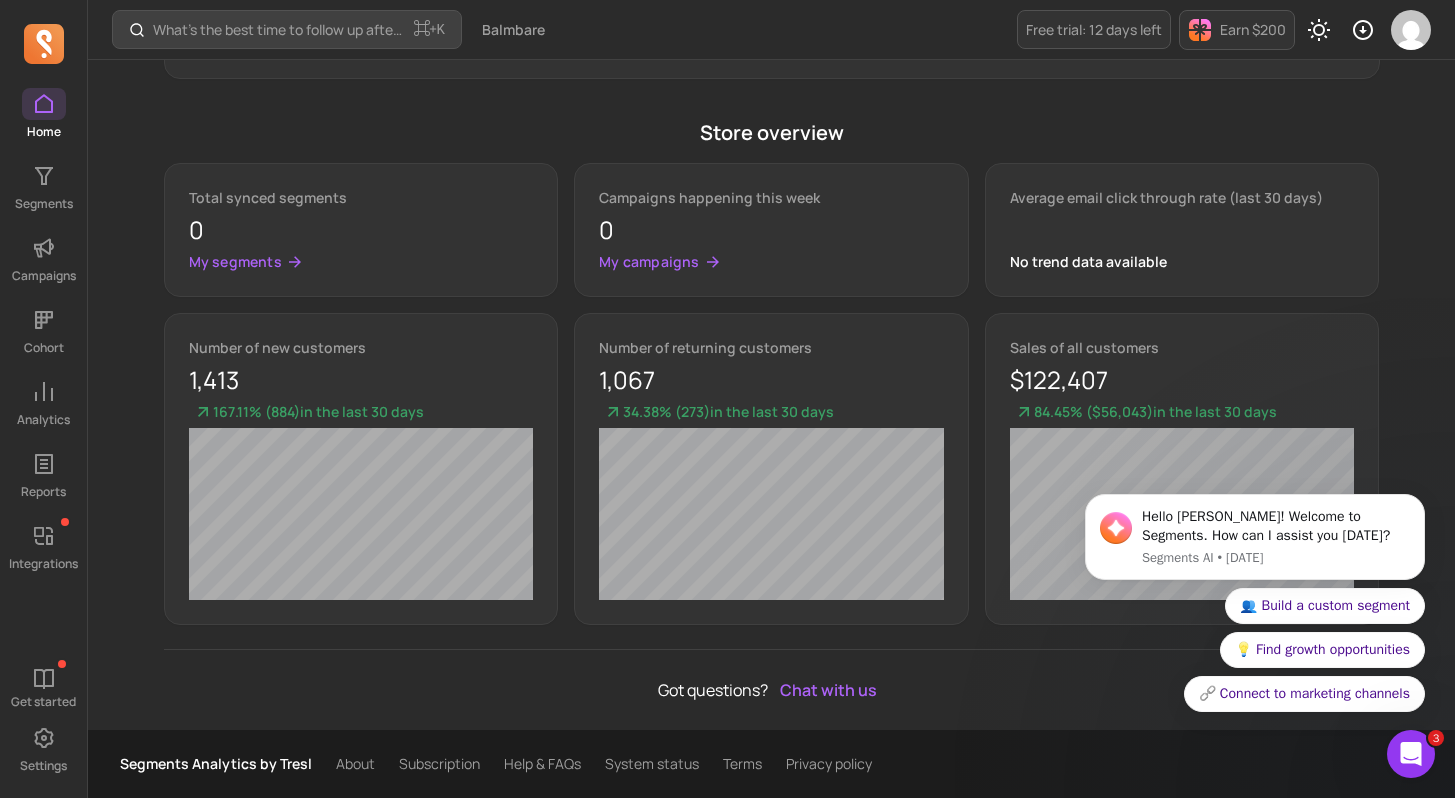 scroll, scrollTop: 0, scrollLeft: 0, axis: both 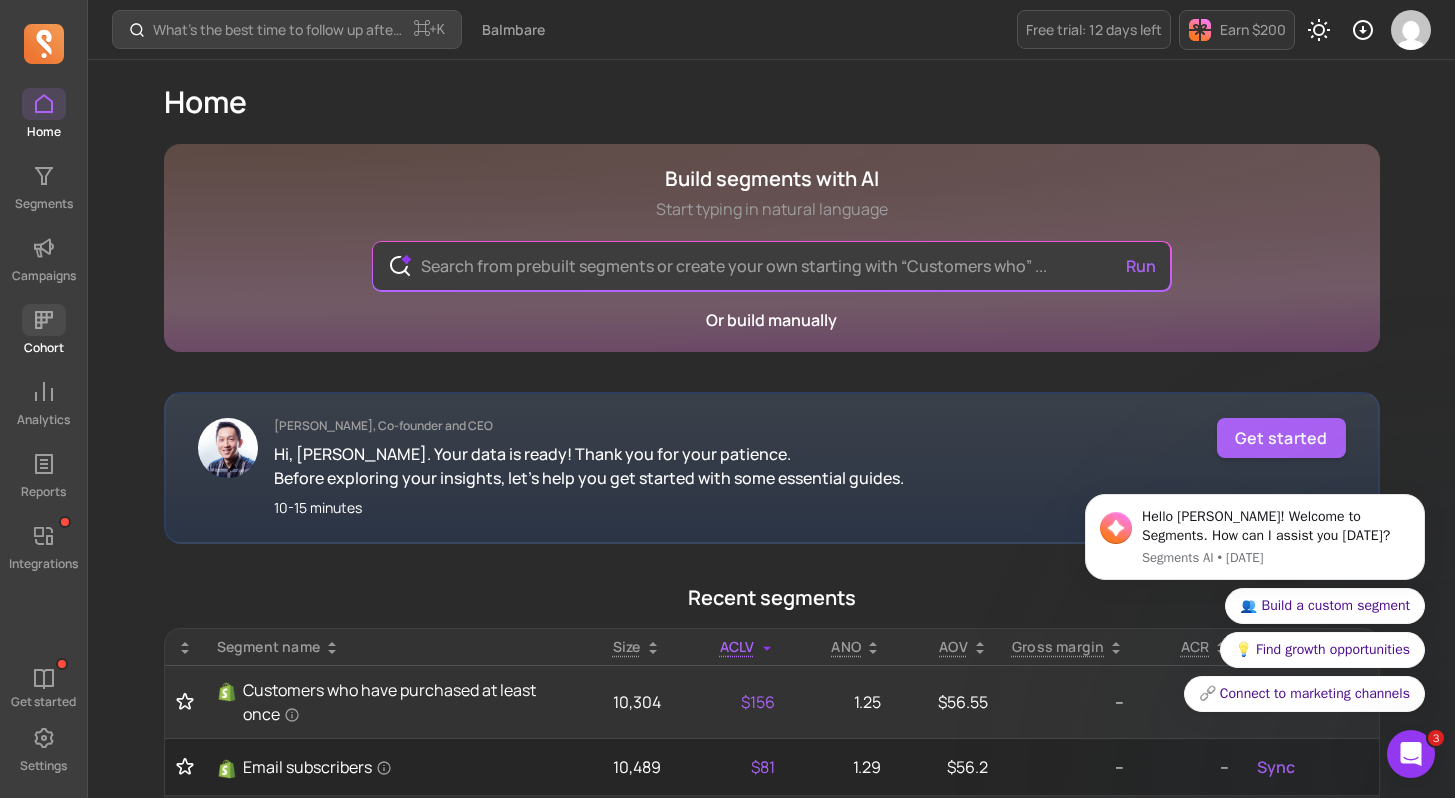 click 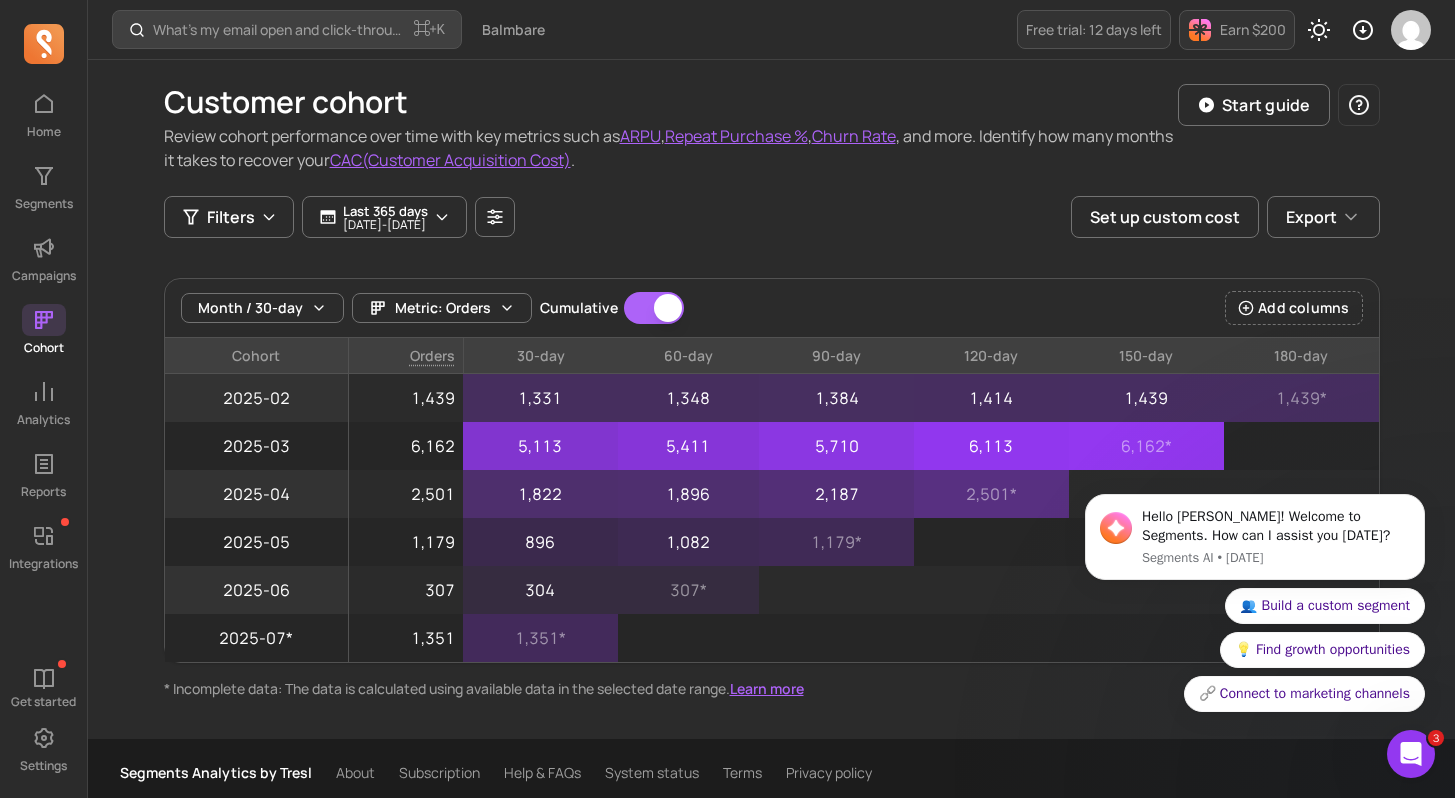 scroll, scrollTop: 9, scrollLeft: 0, axis: vertical 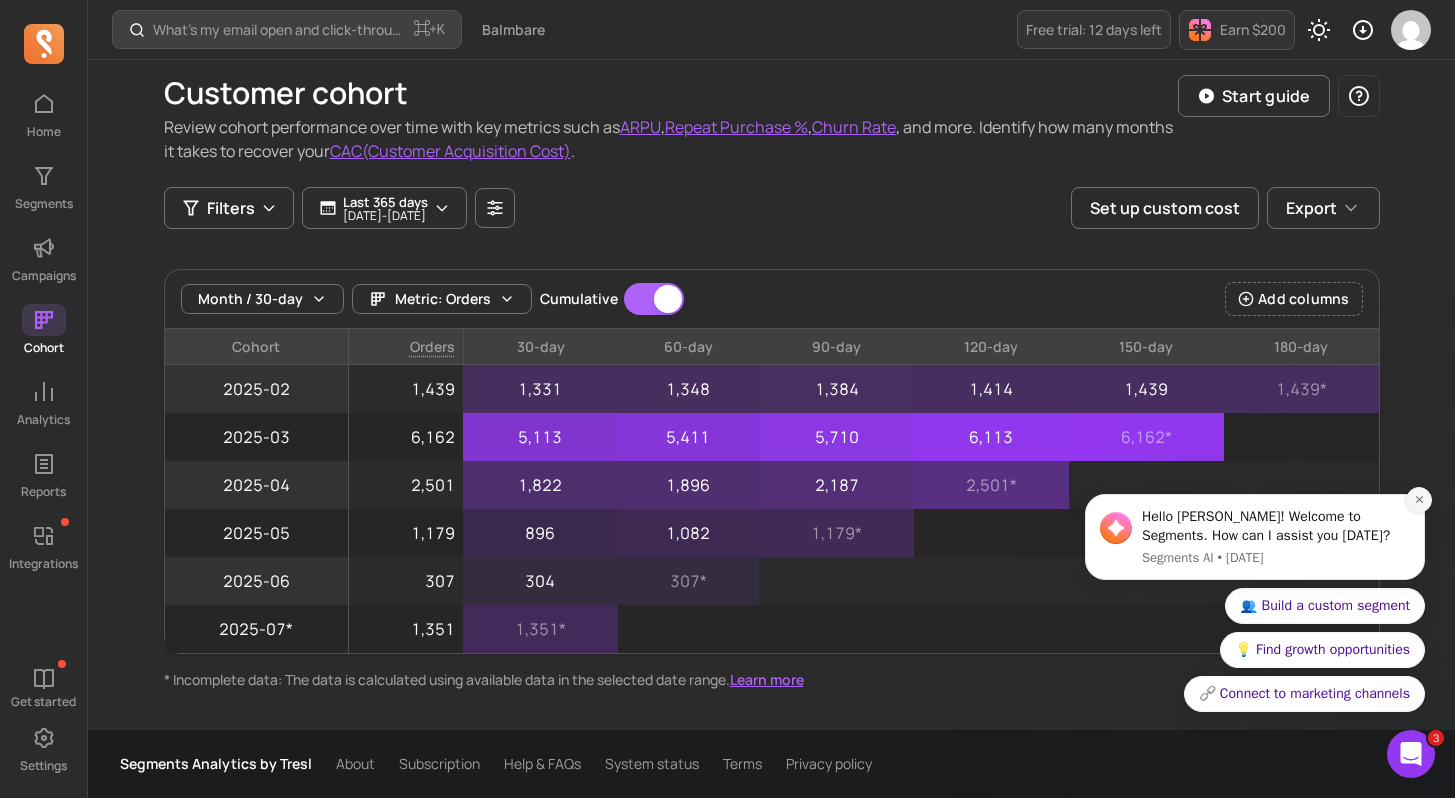 click 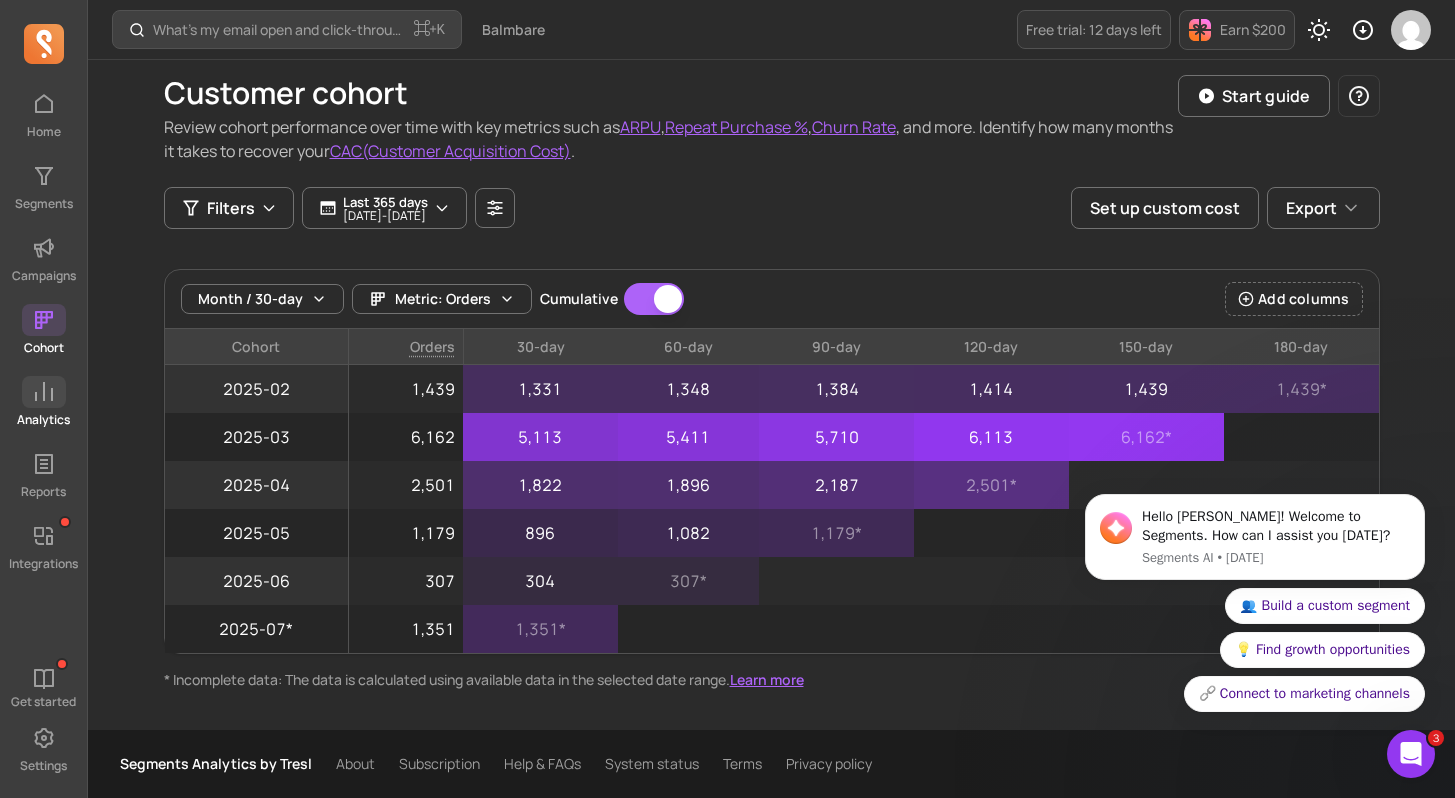 click on "Analytics" at bounding box center (43, 402) 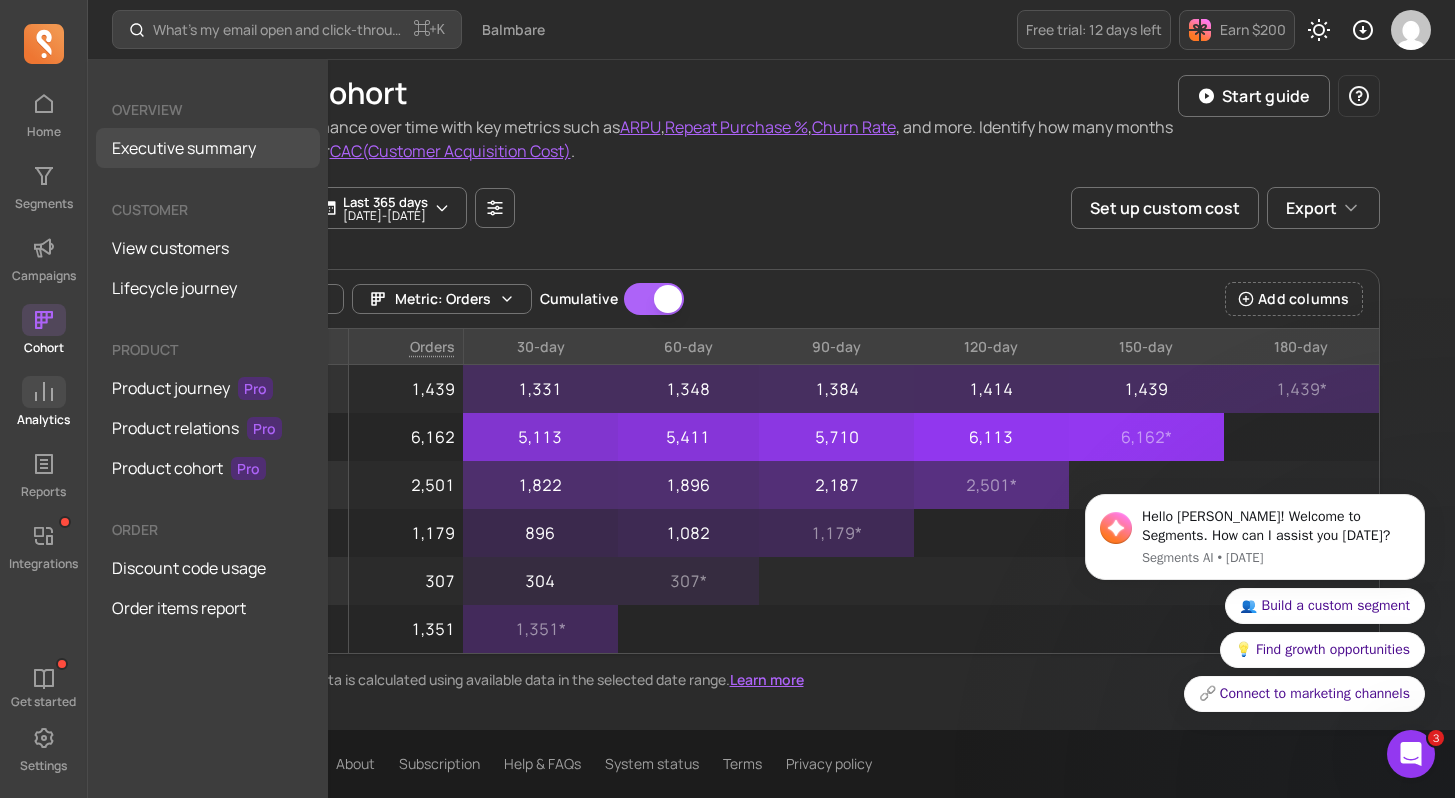 click on "Executive summary" at bounding box center [208, 148] 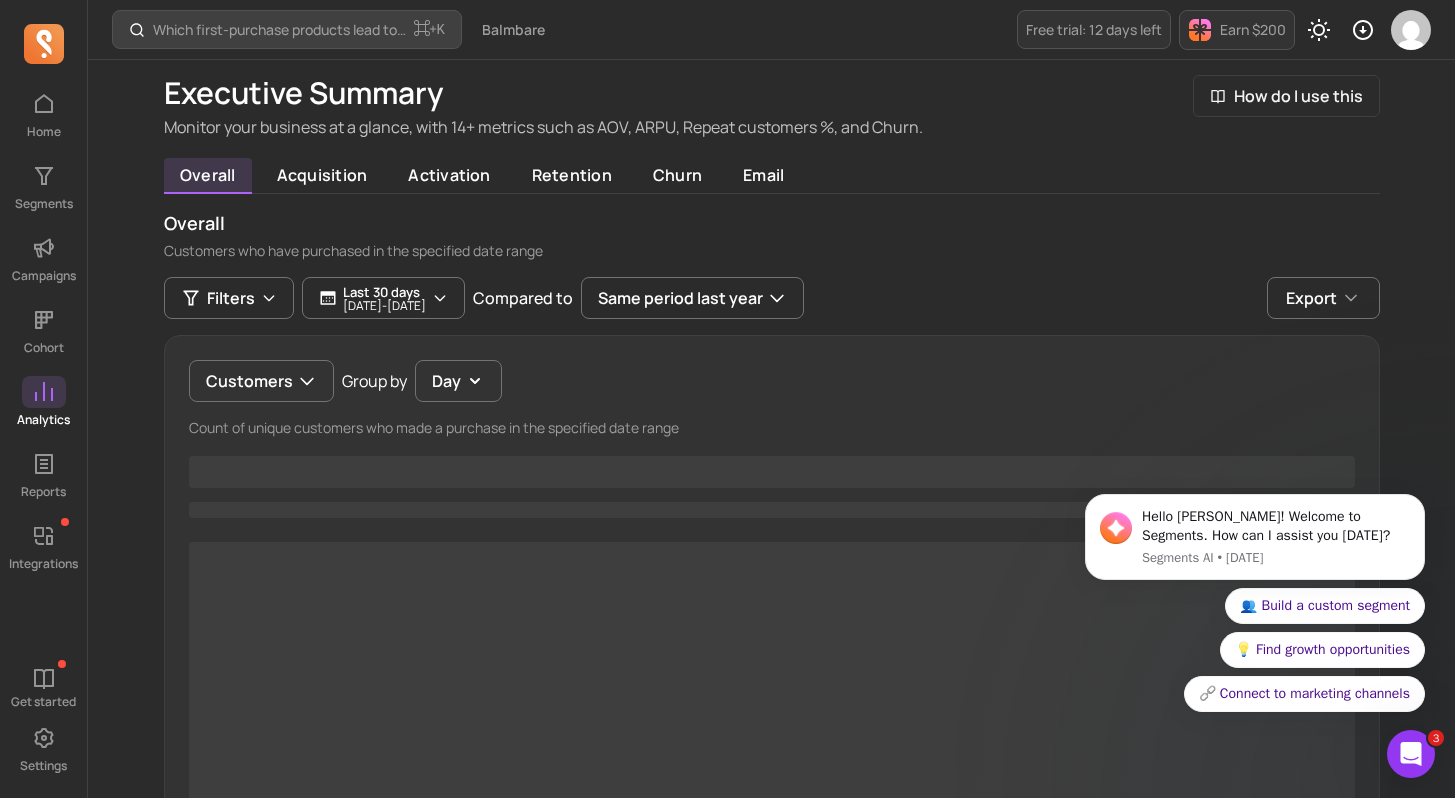 scroll, scrollTop: 0, scrollLeft: 0, axis: both 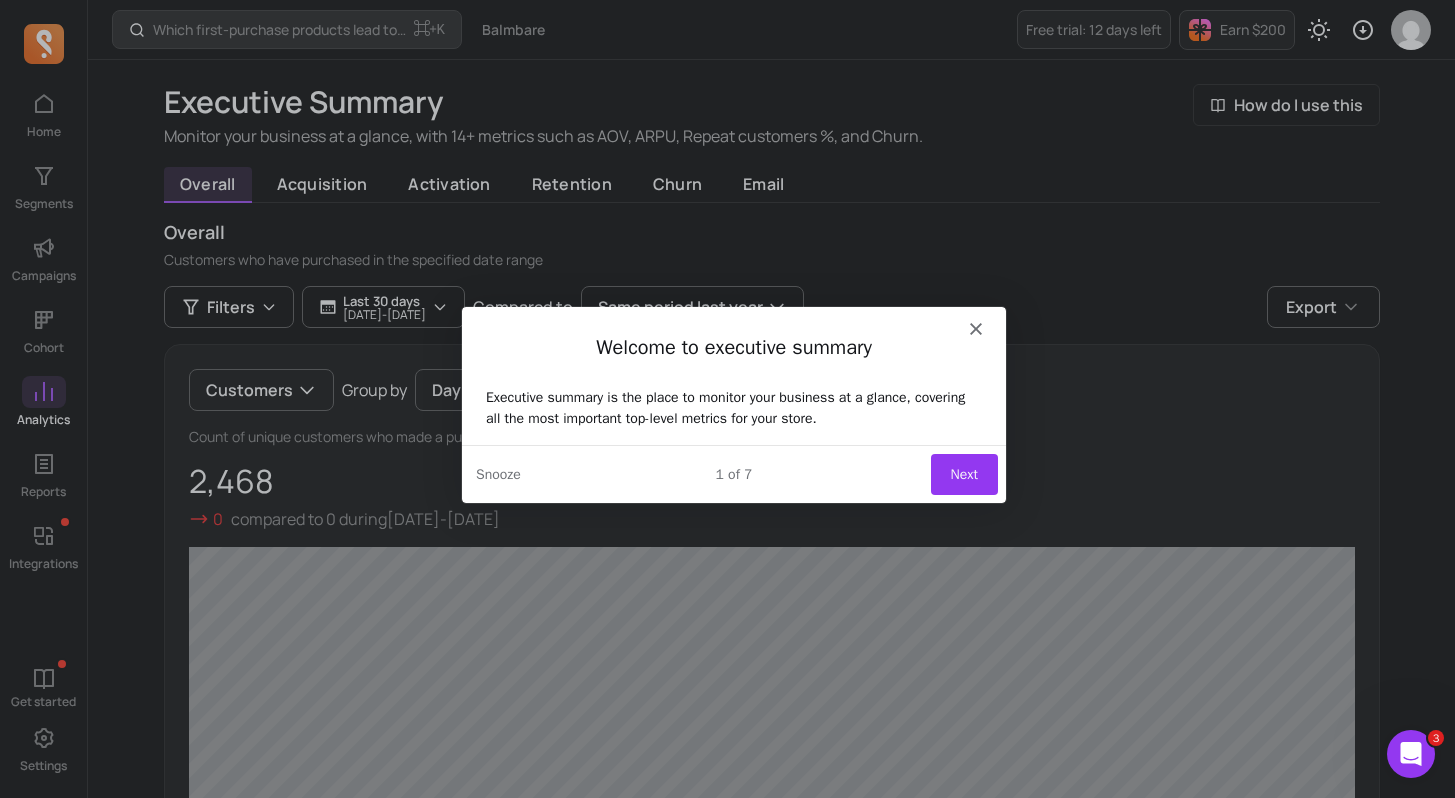 click on "Next" at bounding box center [962, 473] 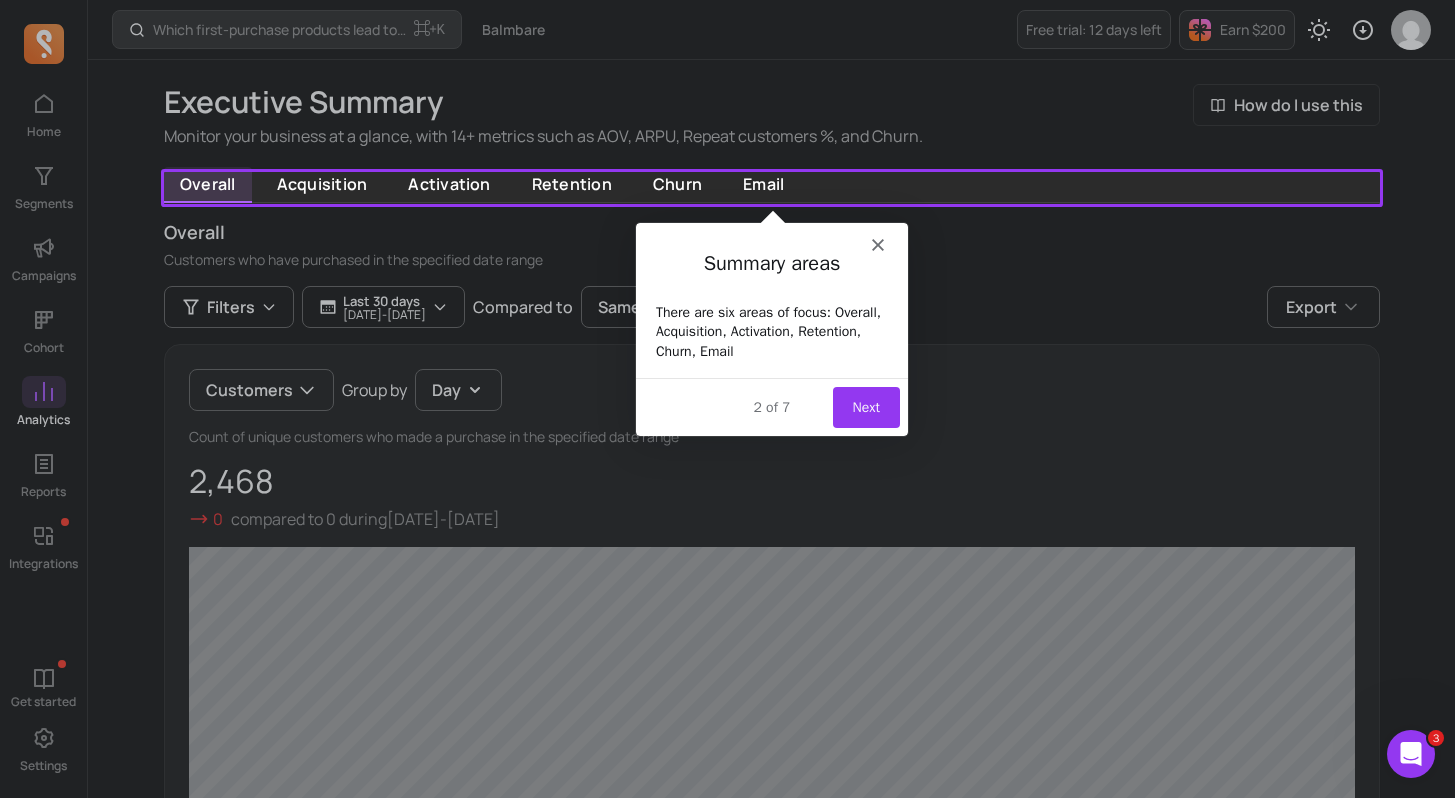 scroll, scrollTop: 0, scrollLeft: 0, axis: both 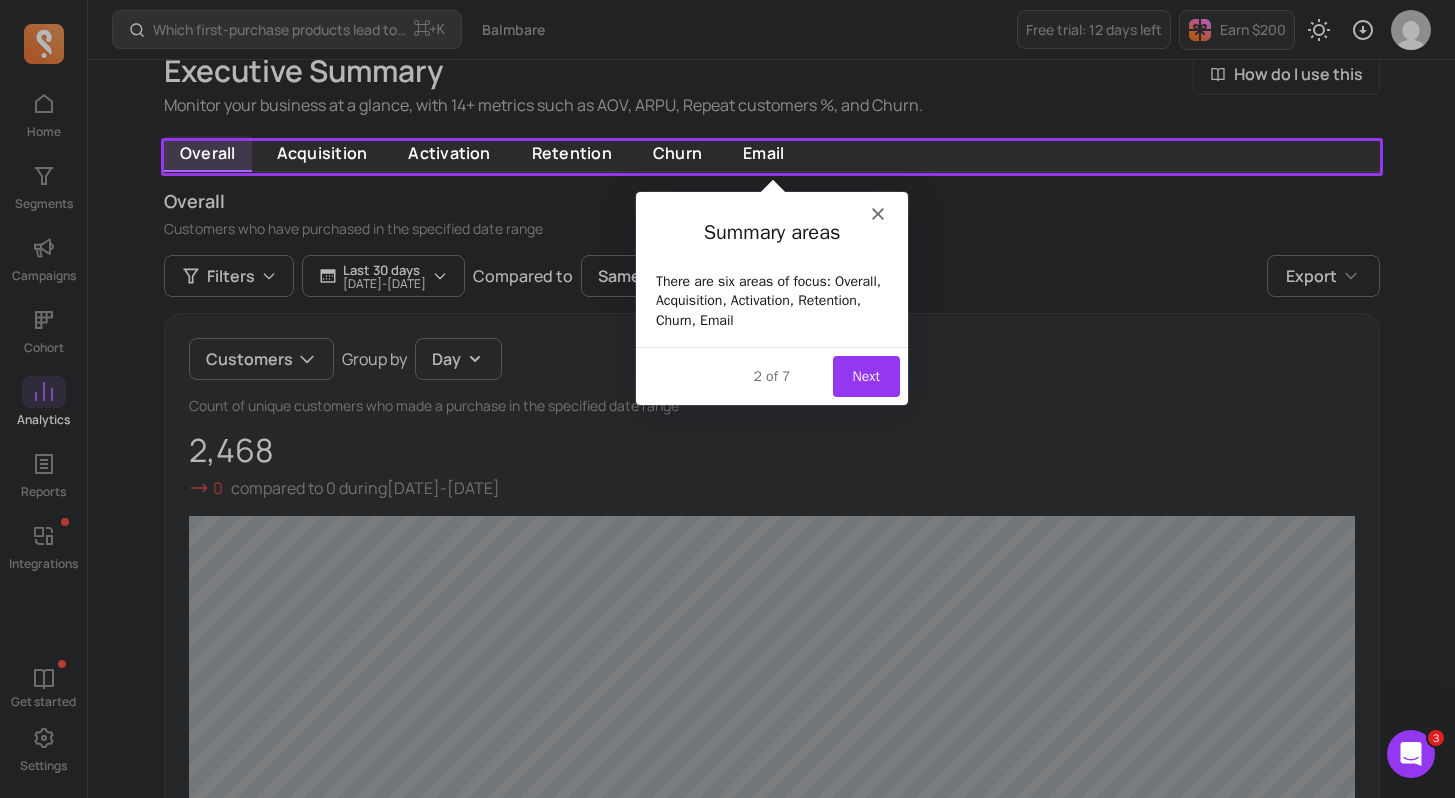 click on "Summary areas" at bounding box center [770, 237] 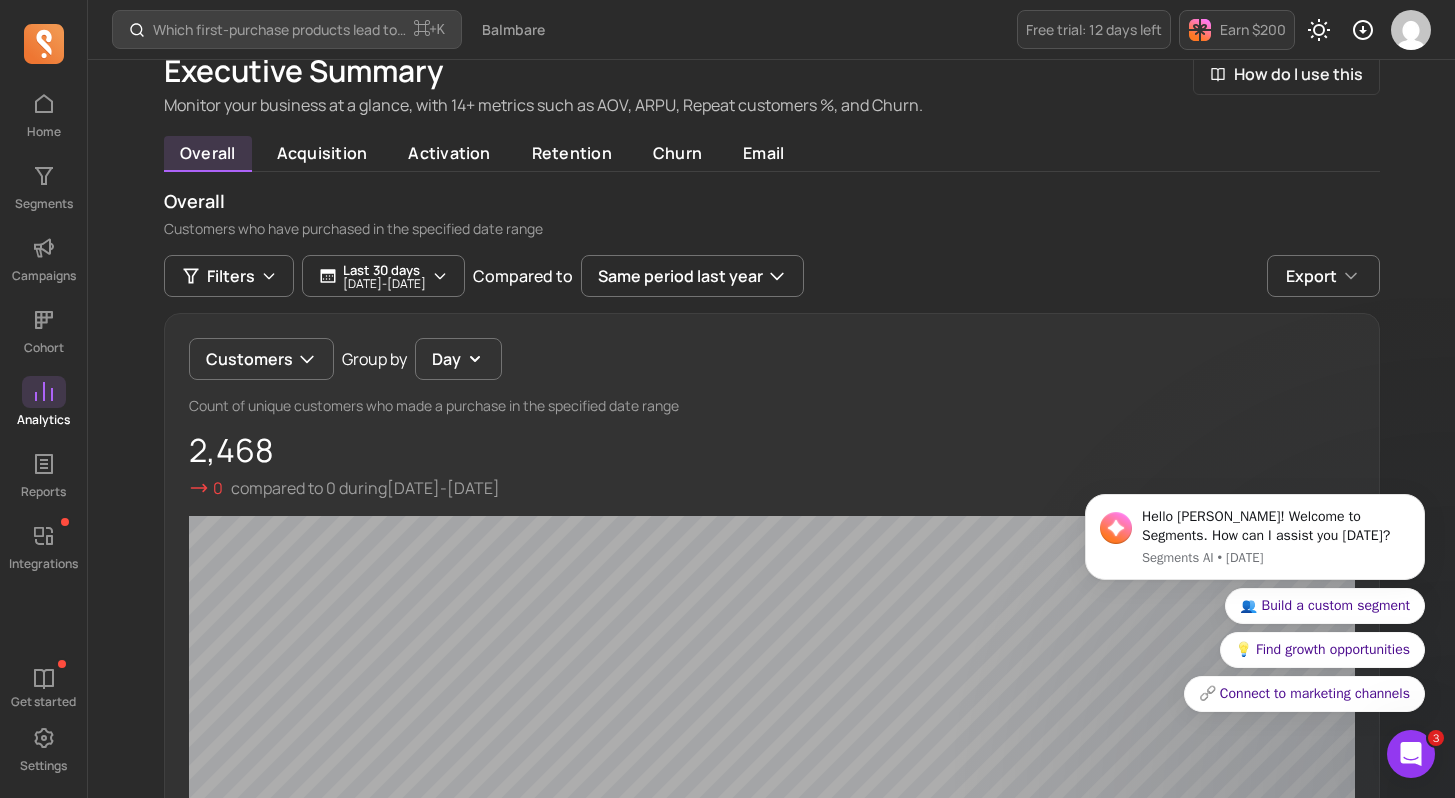 scroll, scrollTop: 0, scrollLeft: 0, axis: both 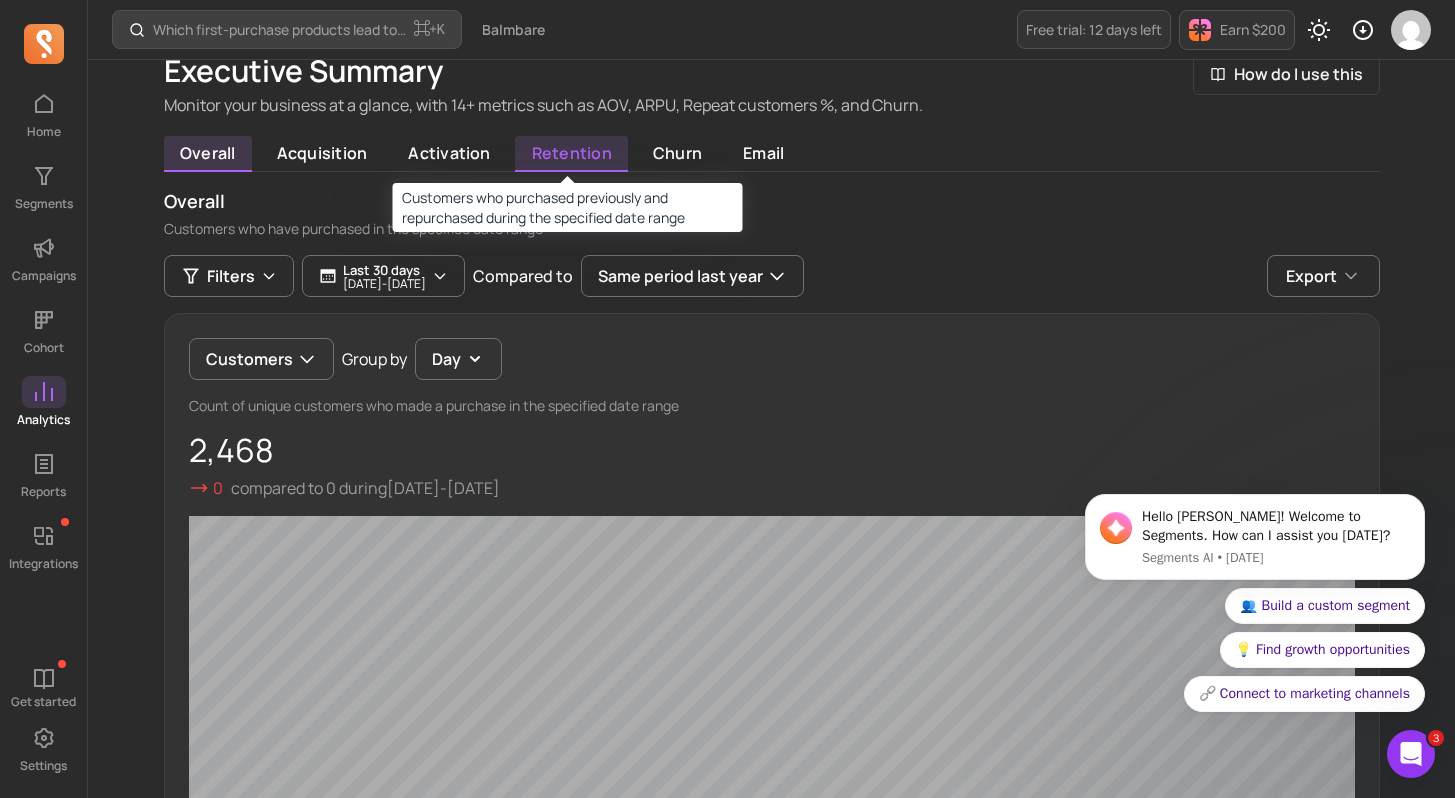 click on "retention" at bounding box center (571, 154) 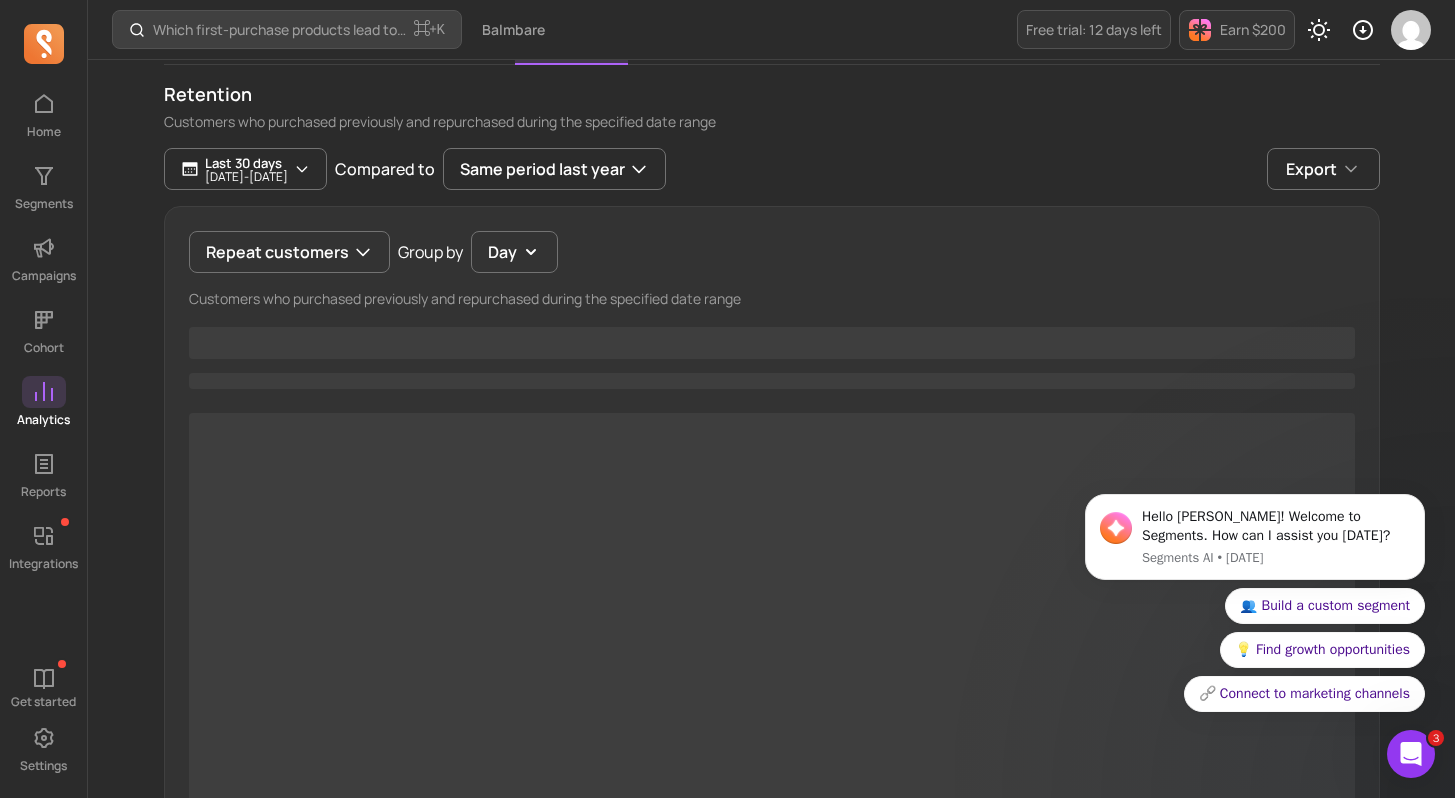 scroll, scrollTop: 147, scrollLeft: 0, axis: vertical 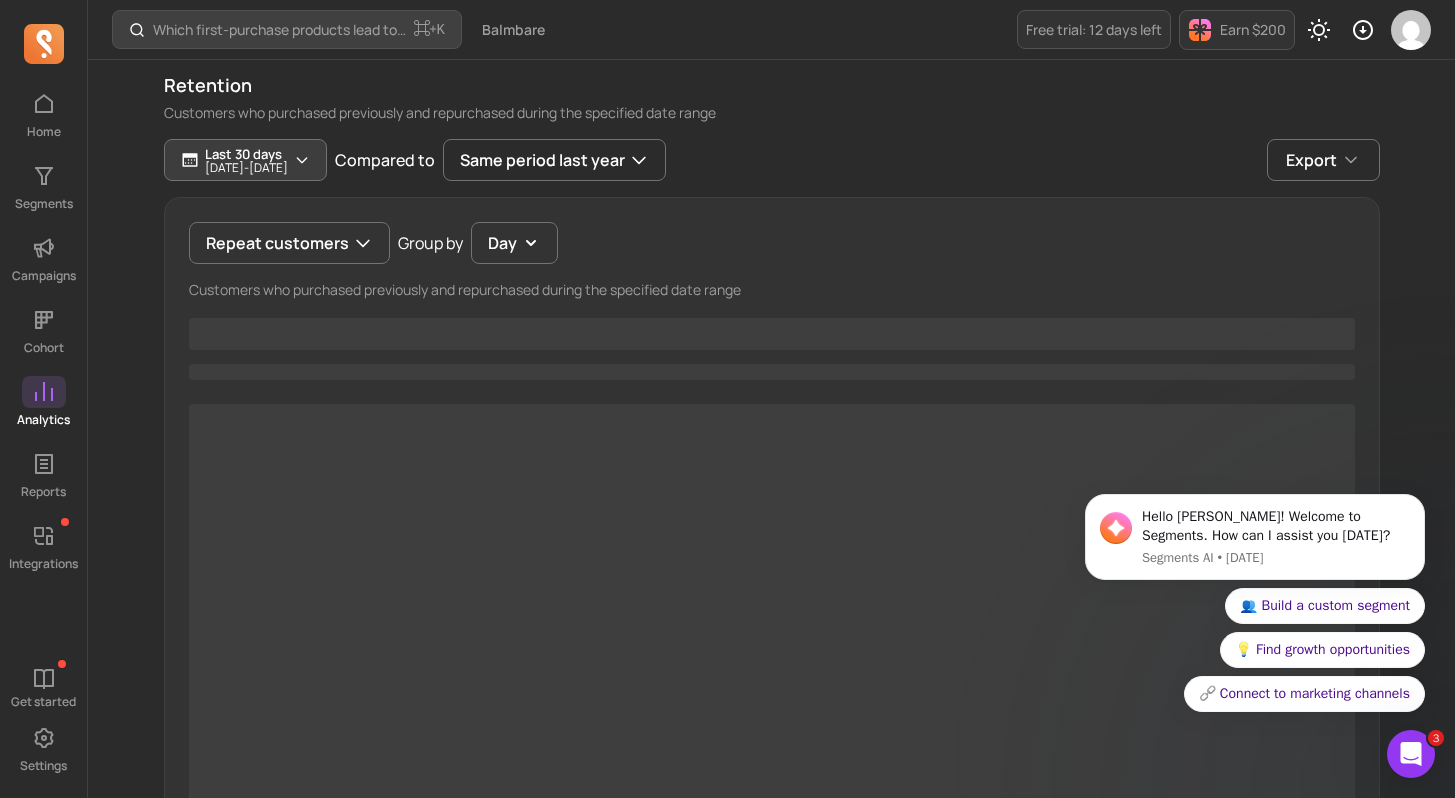 click on "[DATE]  -  [DATE]" at bounding box center [246, 168] 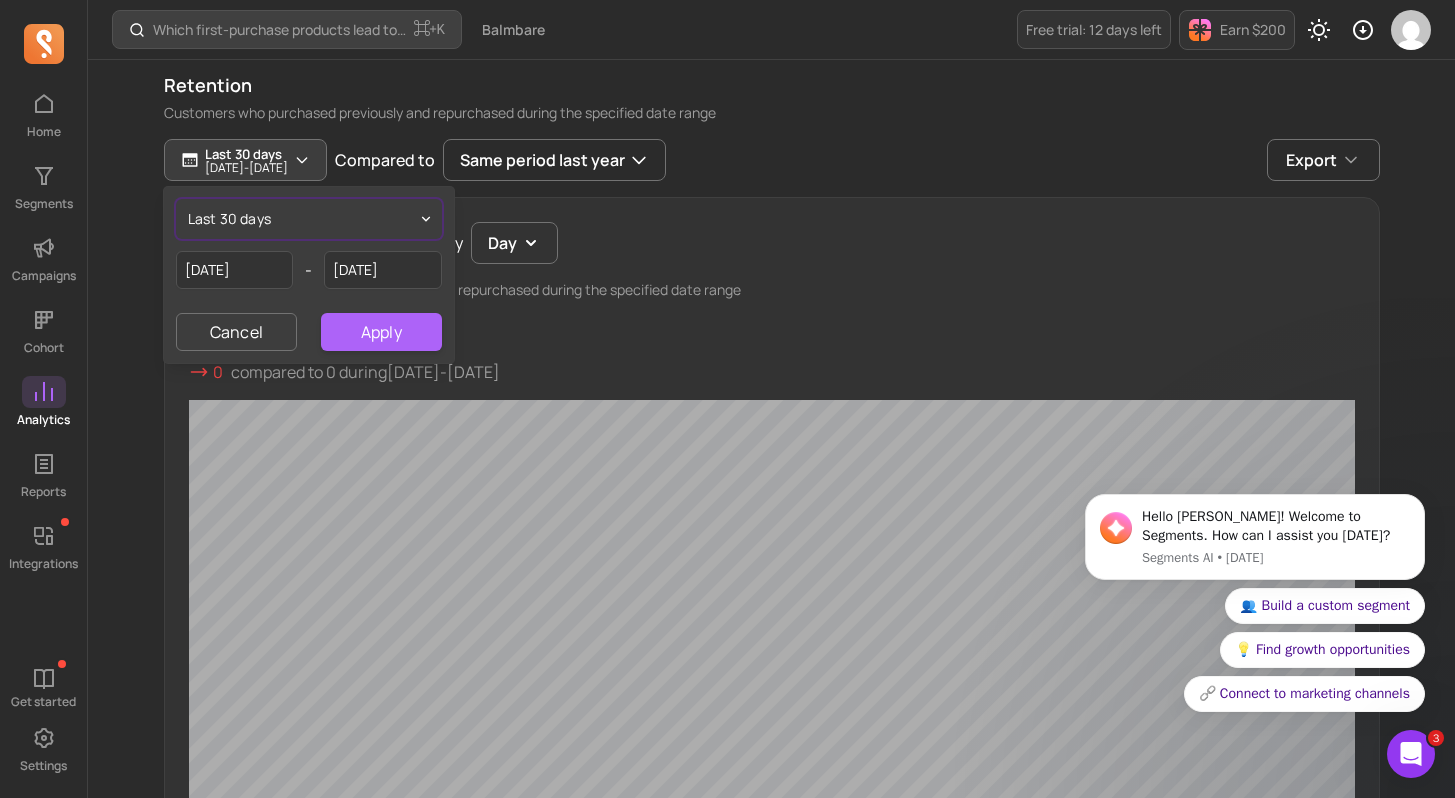 click on "last 30 days" at bounding box center (309, 219) 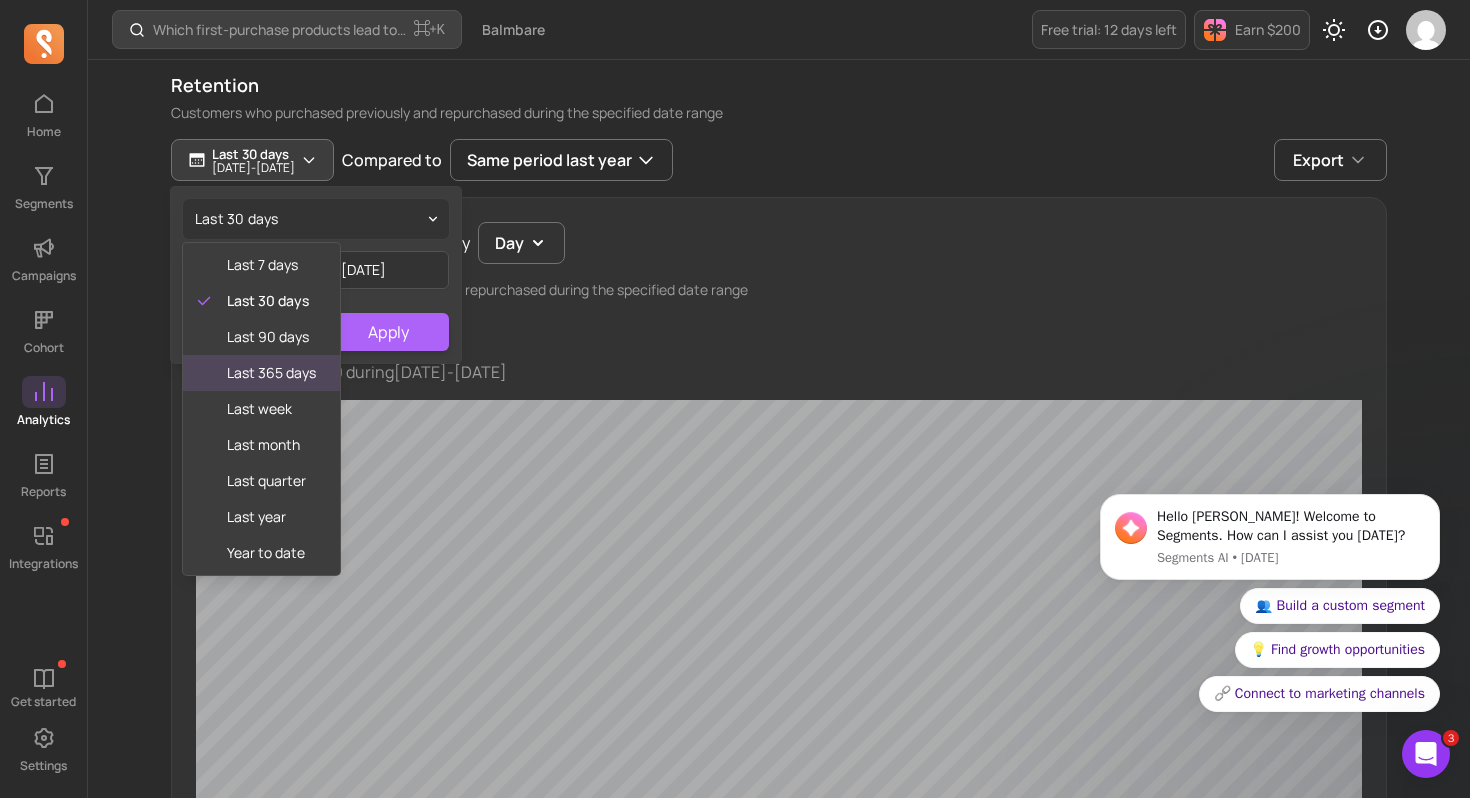 click on "last 365 days" at bounding box center (271, 373) 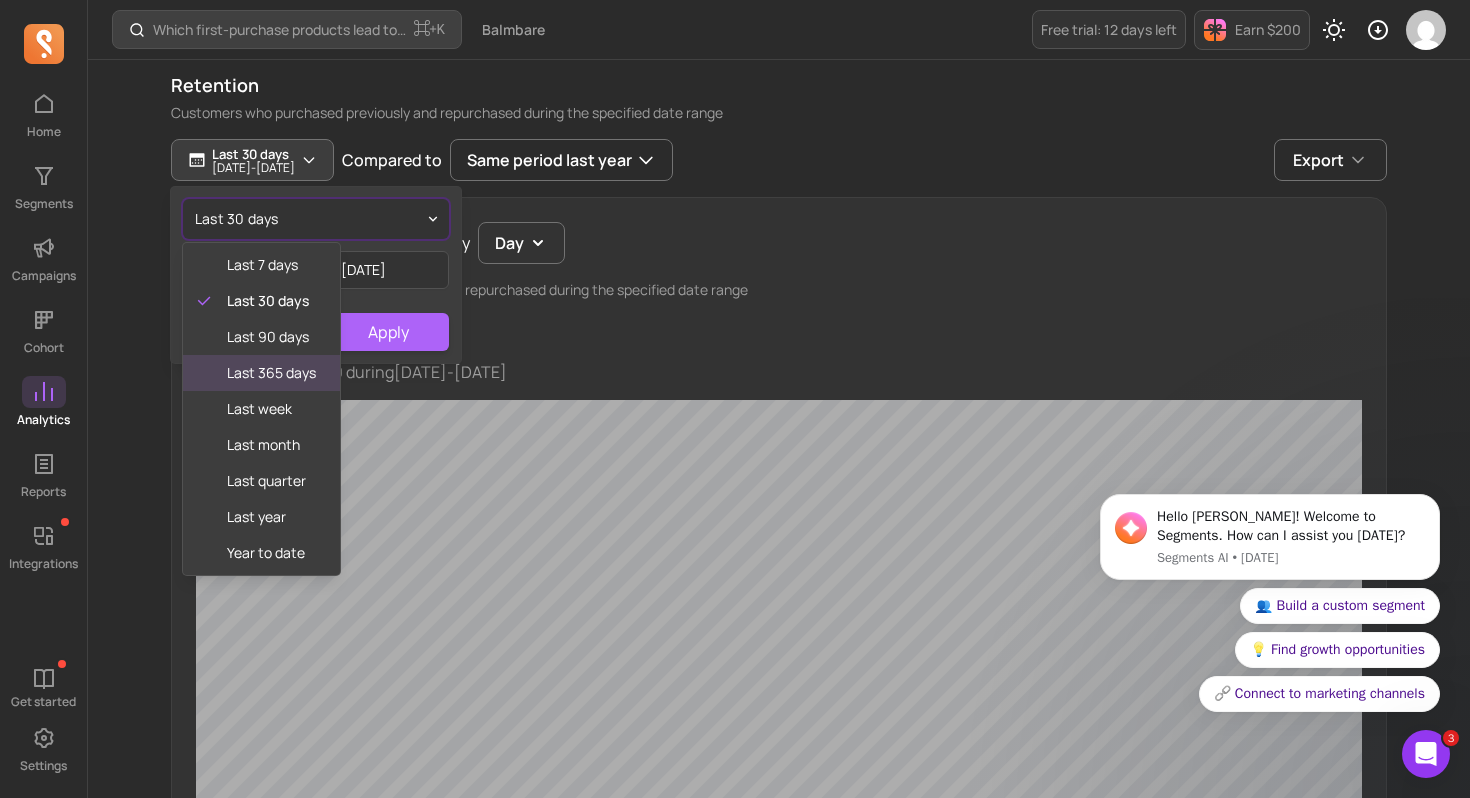 type on "[DATE]" 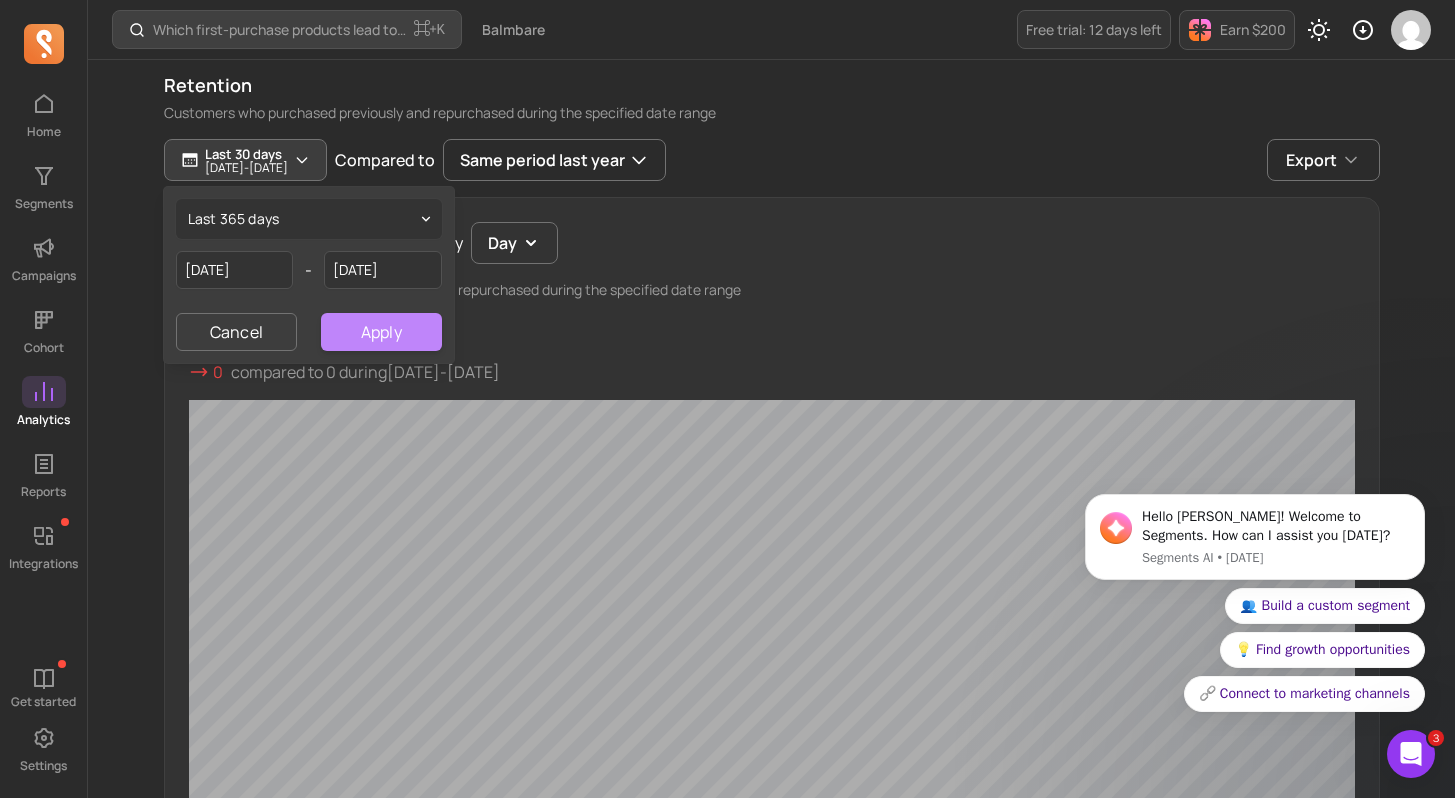 click on "Apply" at bounding box center (381, 332) 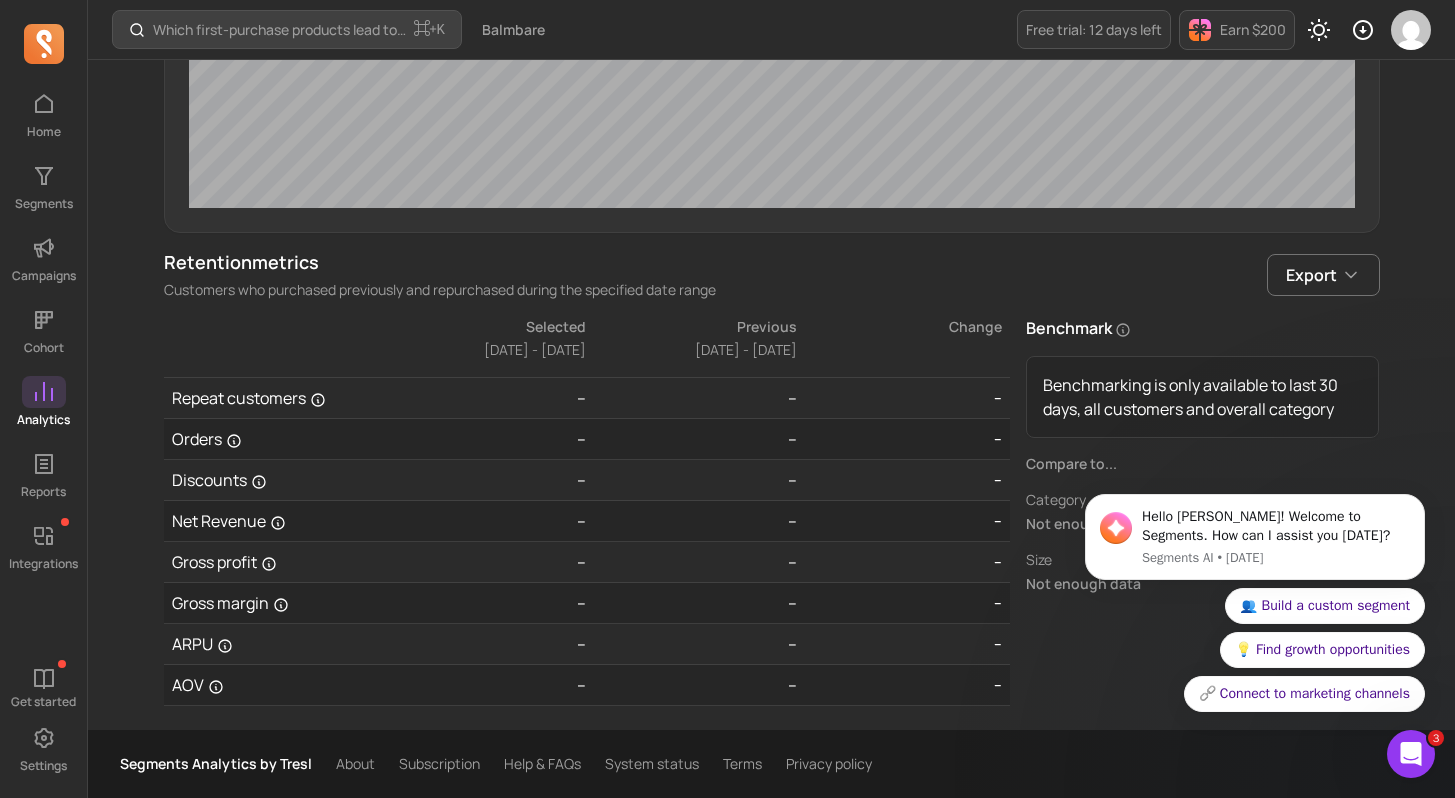 scroll, scrollTop: 0, scrollLeft: 0, axis: both 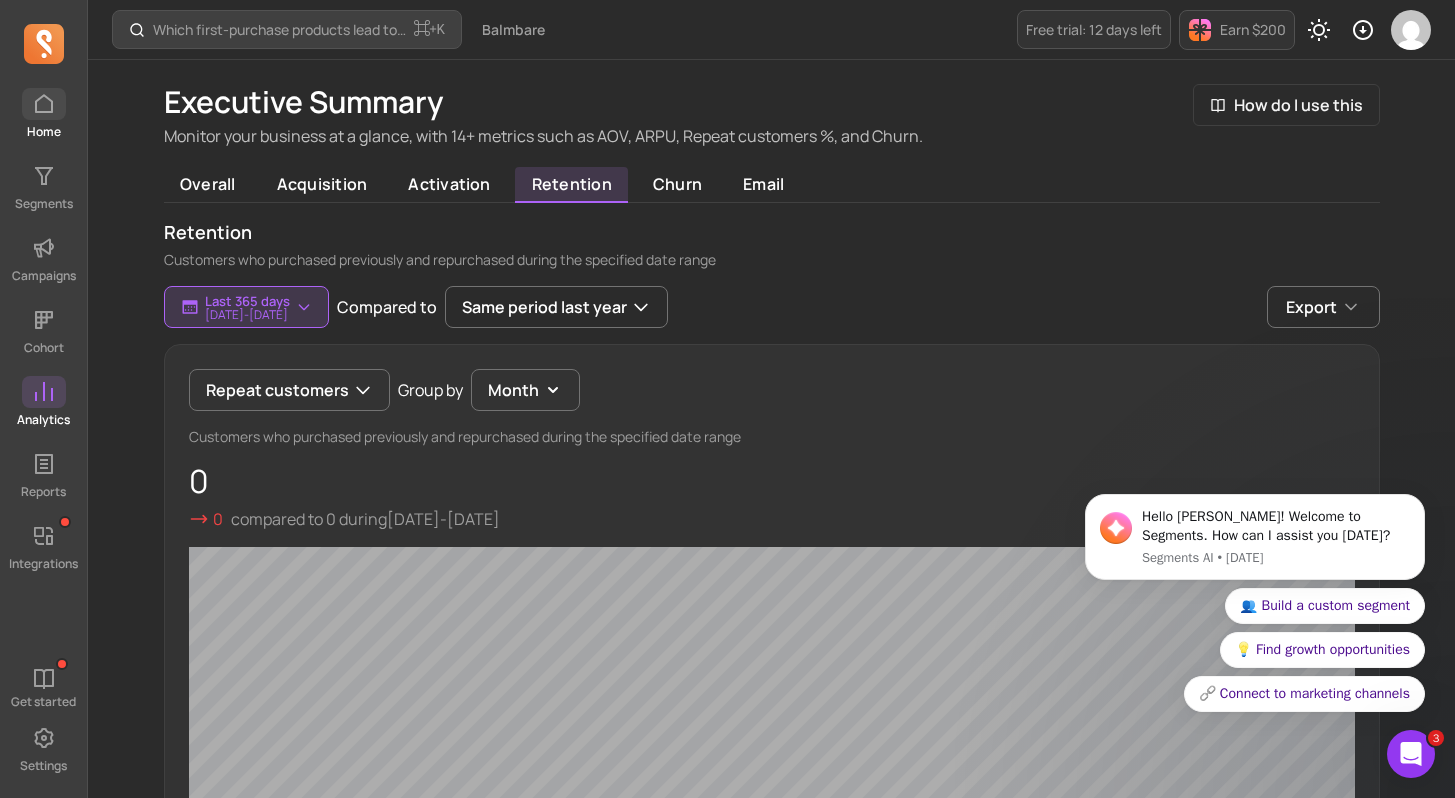click 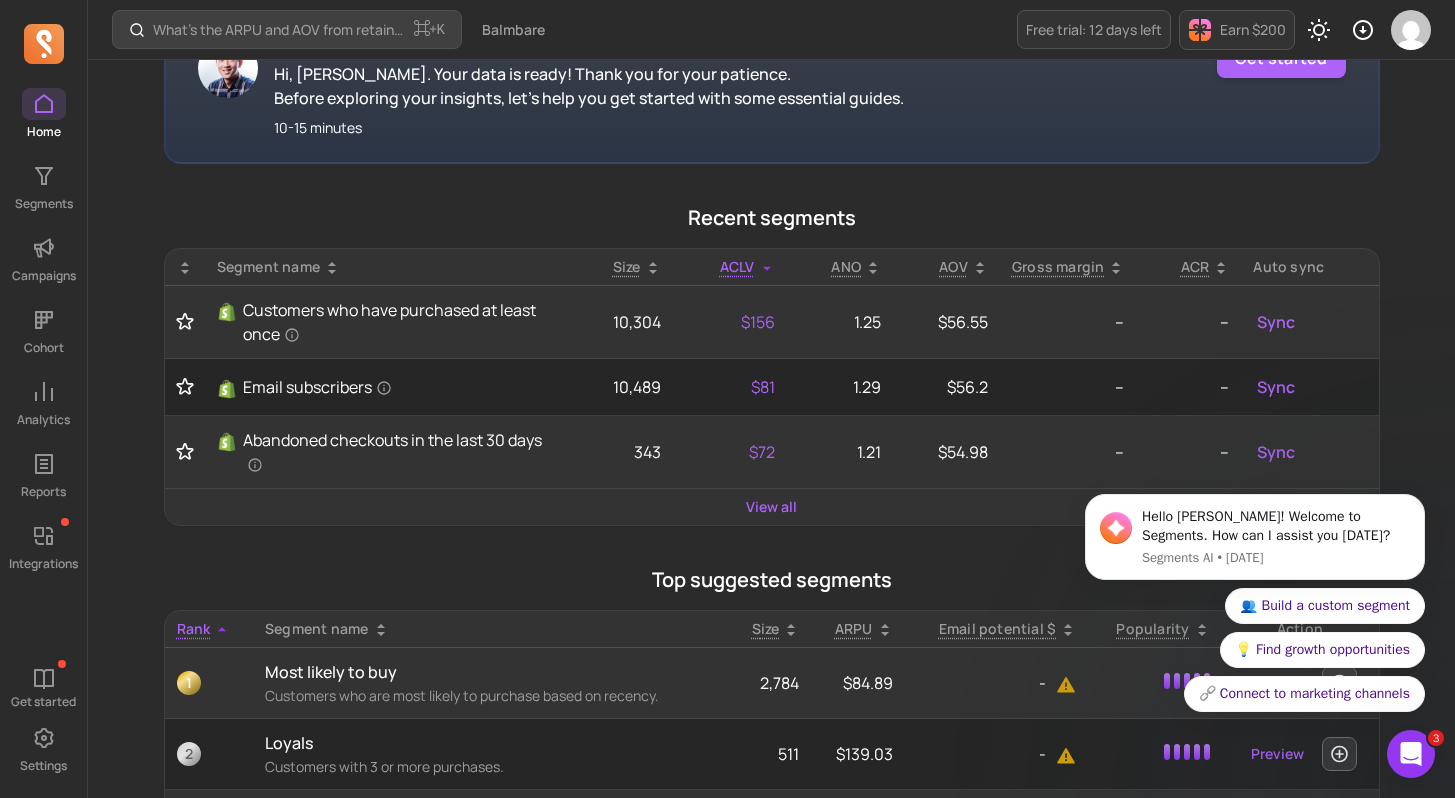 scroll, scrollTop: 410, scrollLeft: 0, axis: vertical 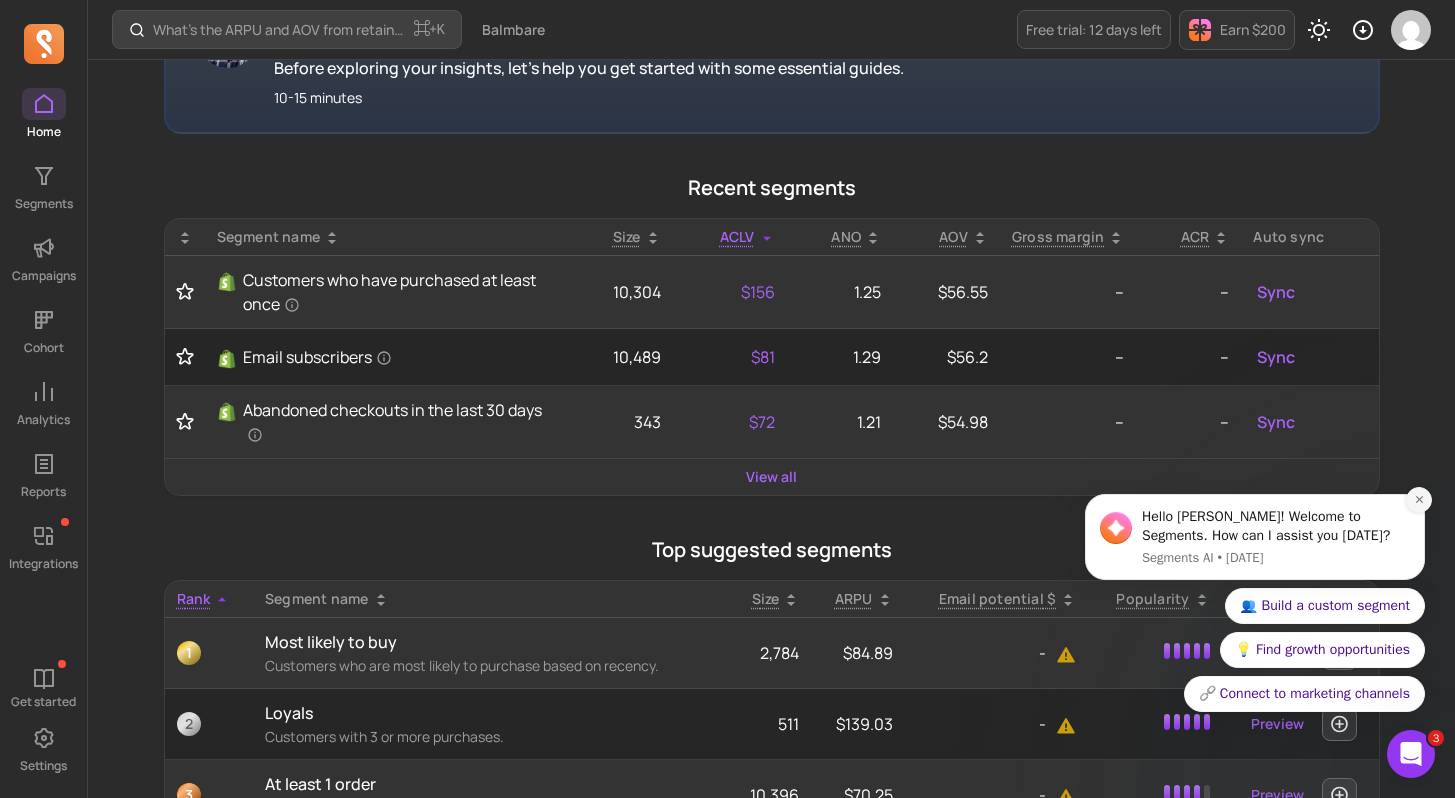 click 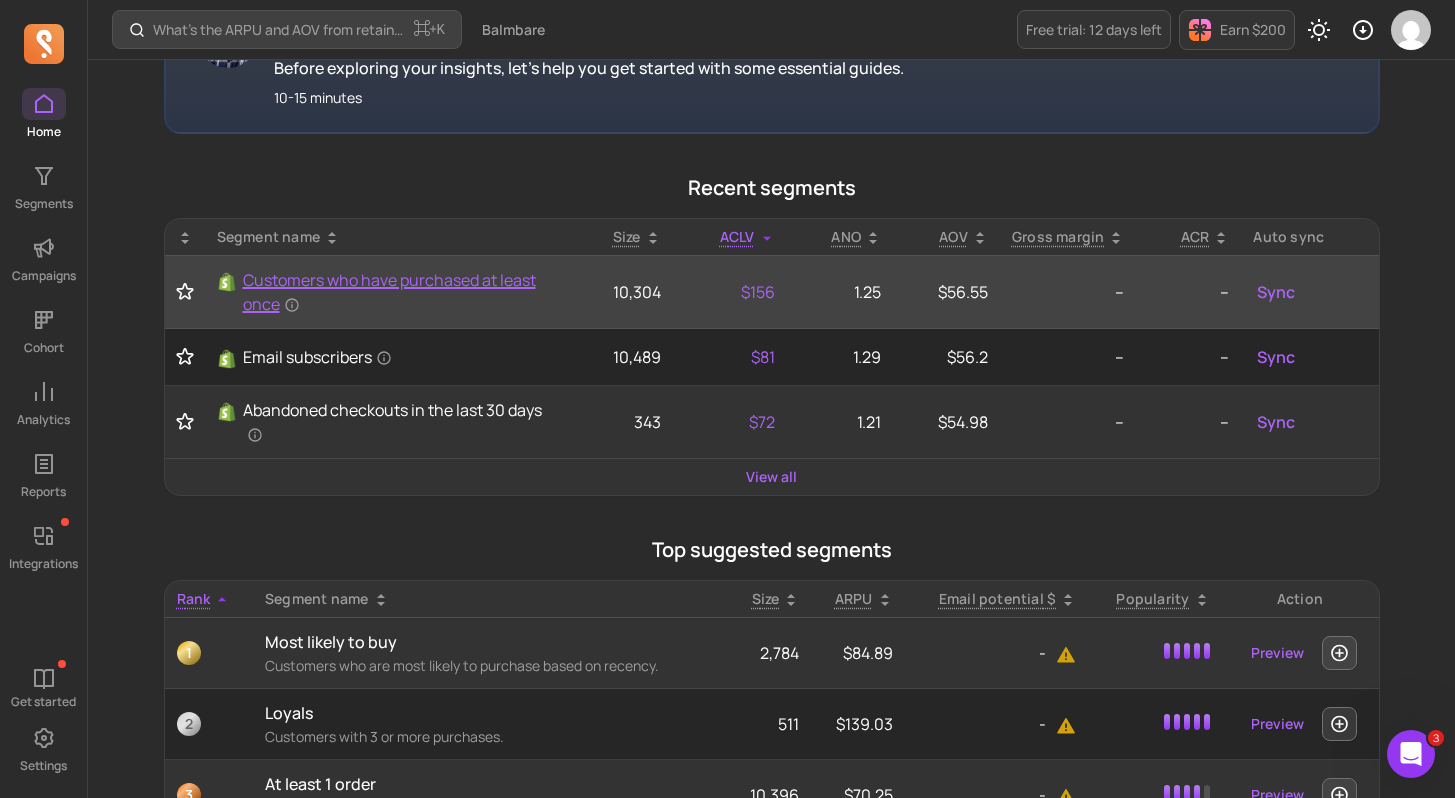click on "Customers who have purchased at least once" at bounding box center (400, 292) 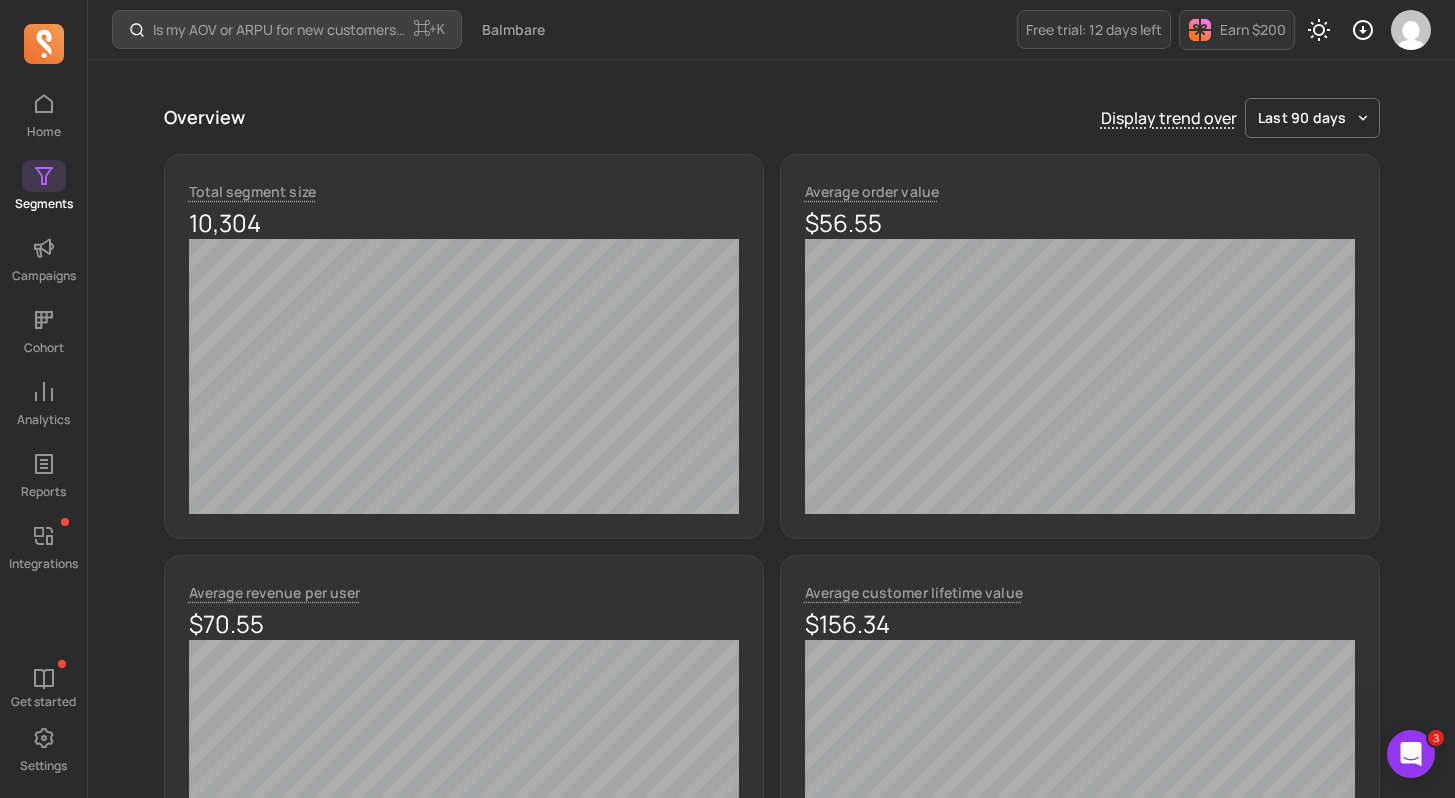 scroll, scrollTop: 0, scrollLeft: 0, axis: both 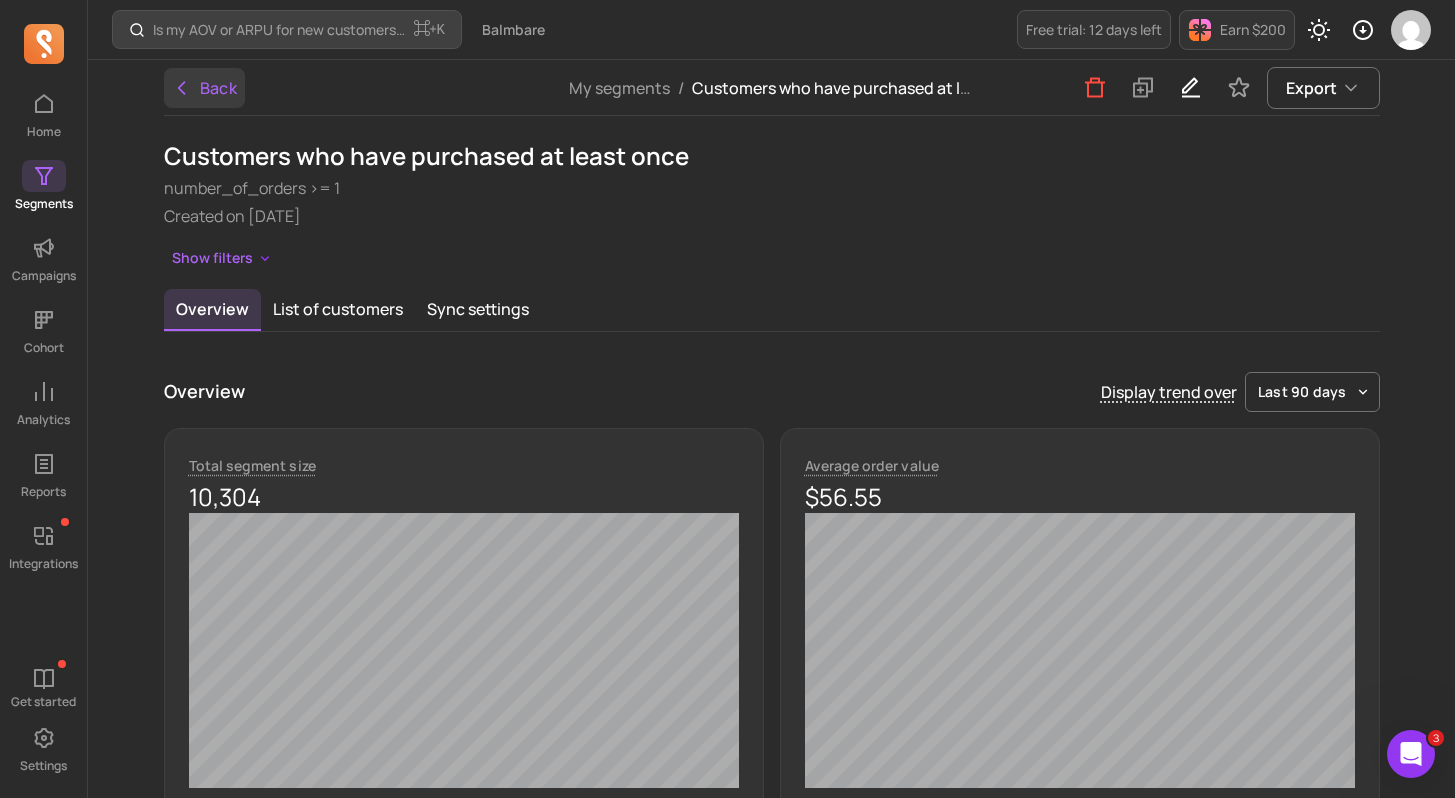 click on "Back" at bounding box center (205, 88) 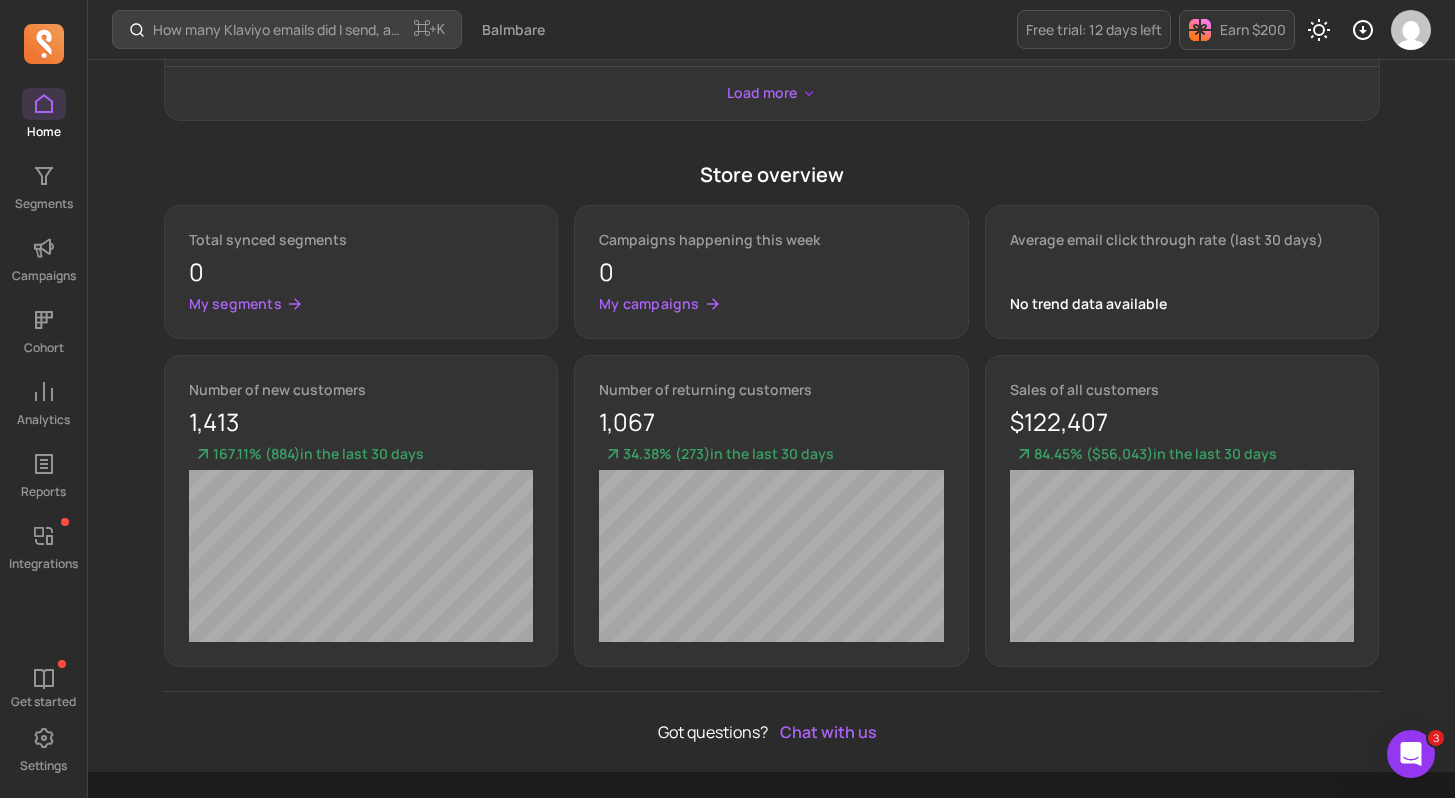scroll, scrollTop: 1217, scrollLeft: 0, axis: vertical 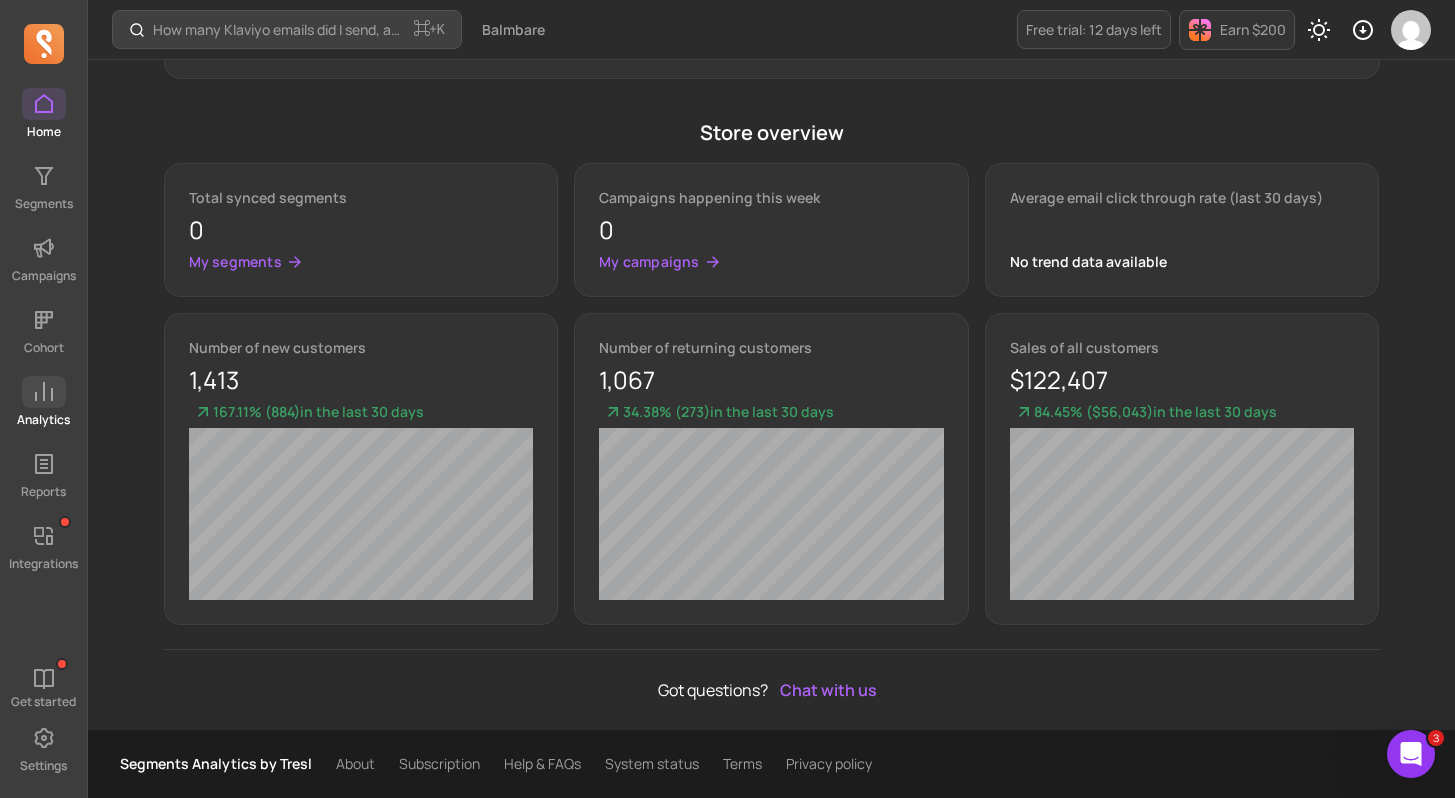 click 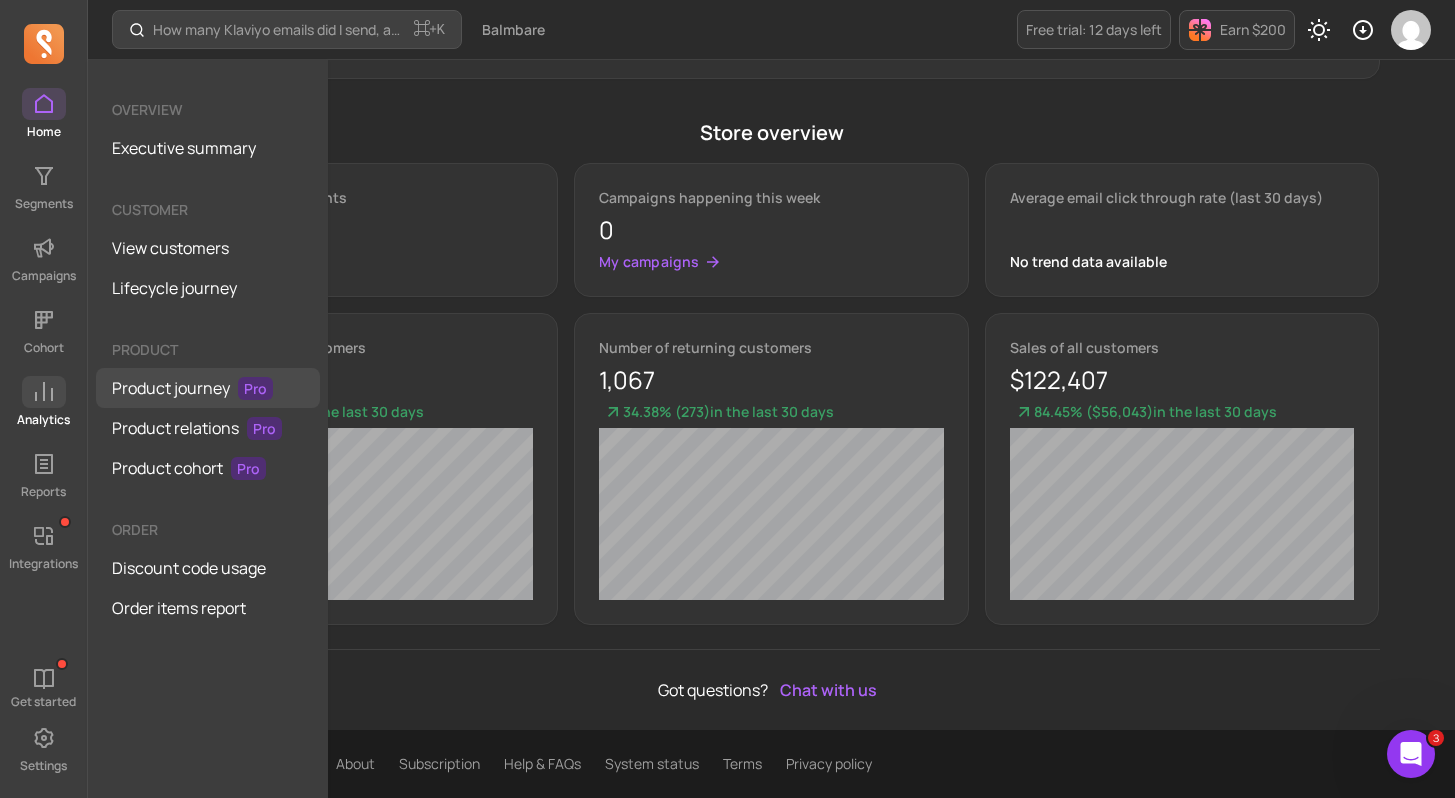 click on "Product journey Pro" at bounding box center [208, 388] 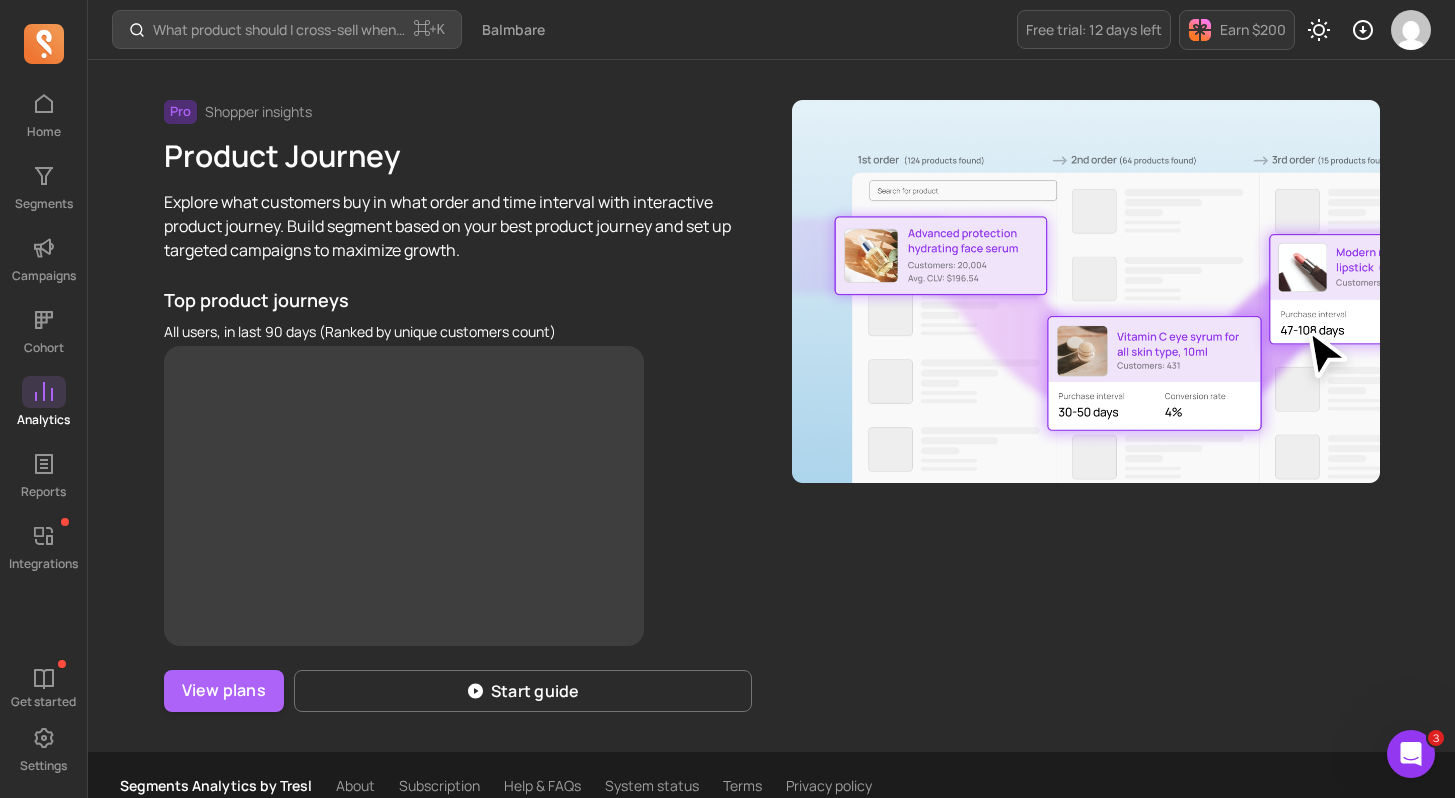 scroll, scrollTop: 21, scrollLeft: 0, axis: vertical 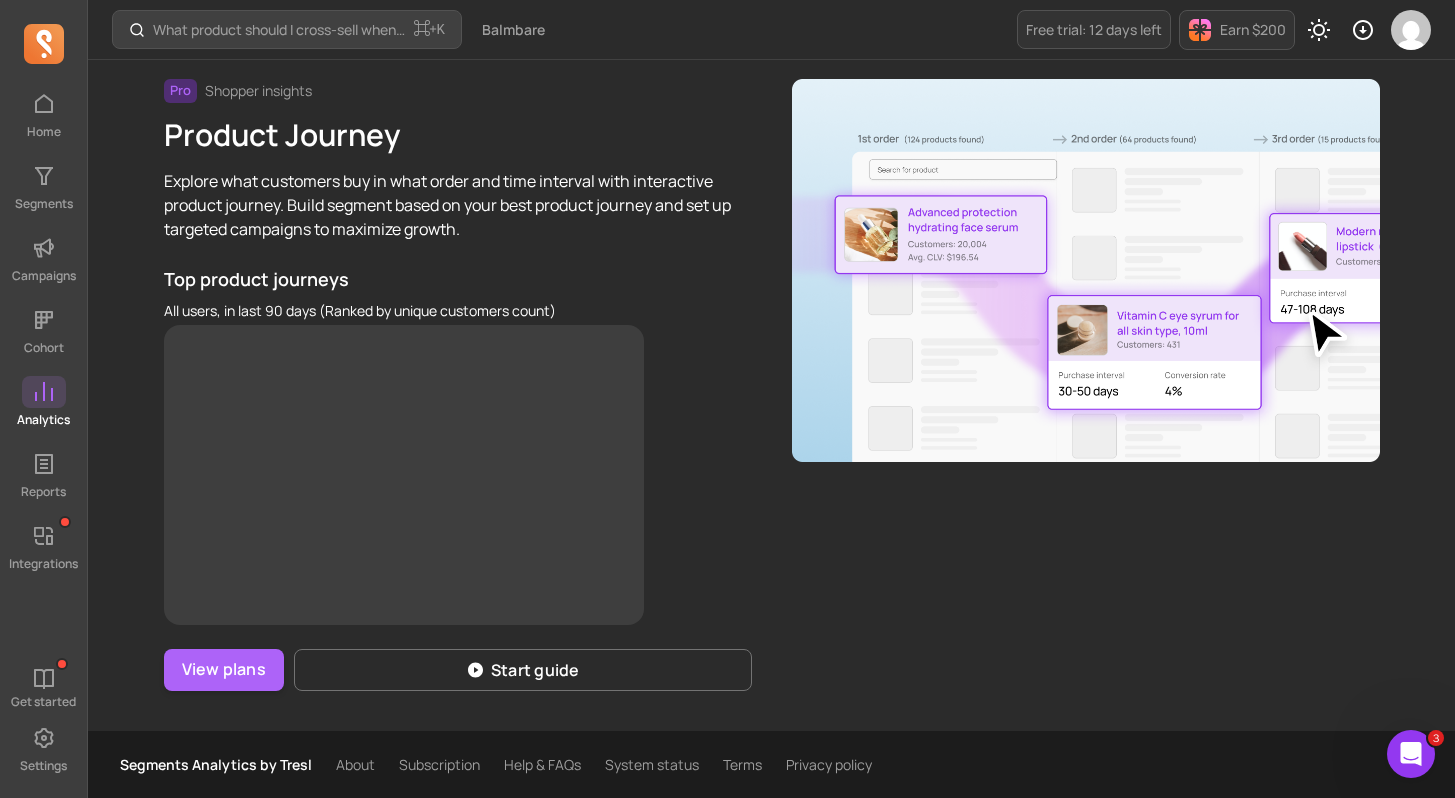 click 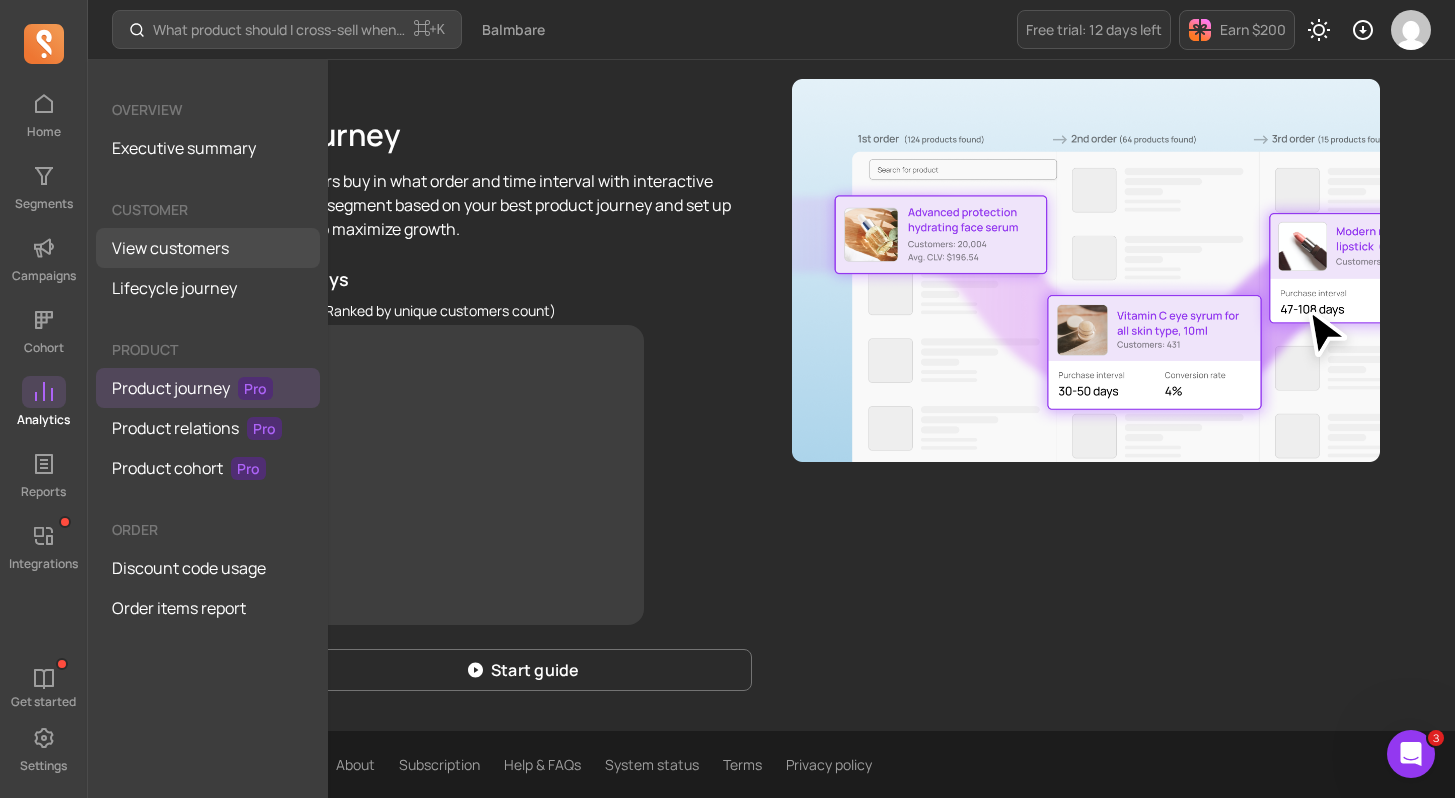 click on "View customers" at bounding box center [208, 248] 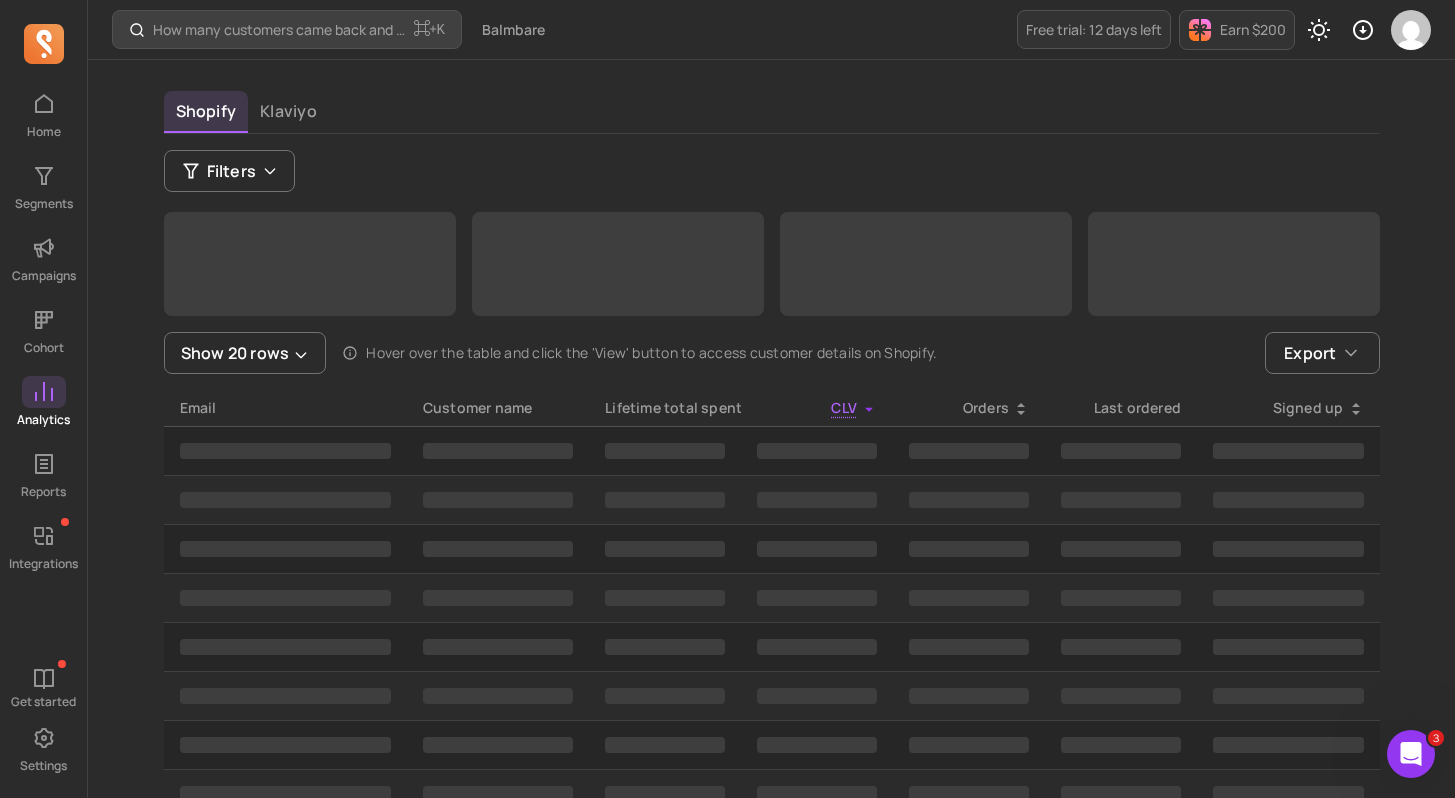 scroll, scrollTop: 93, scrollLeft: 0, axis: vertical 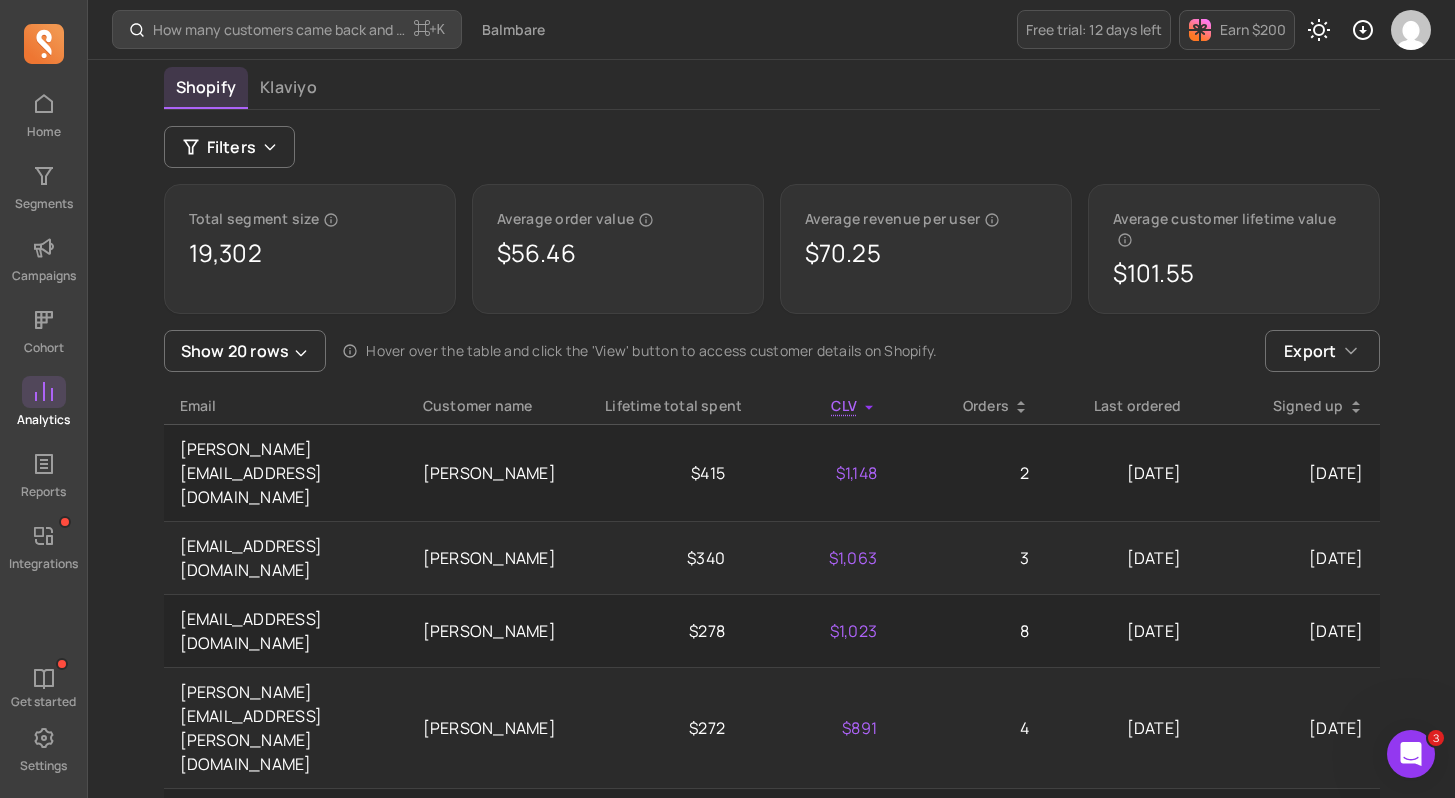 click at bounding box center (44, 392) 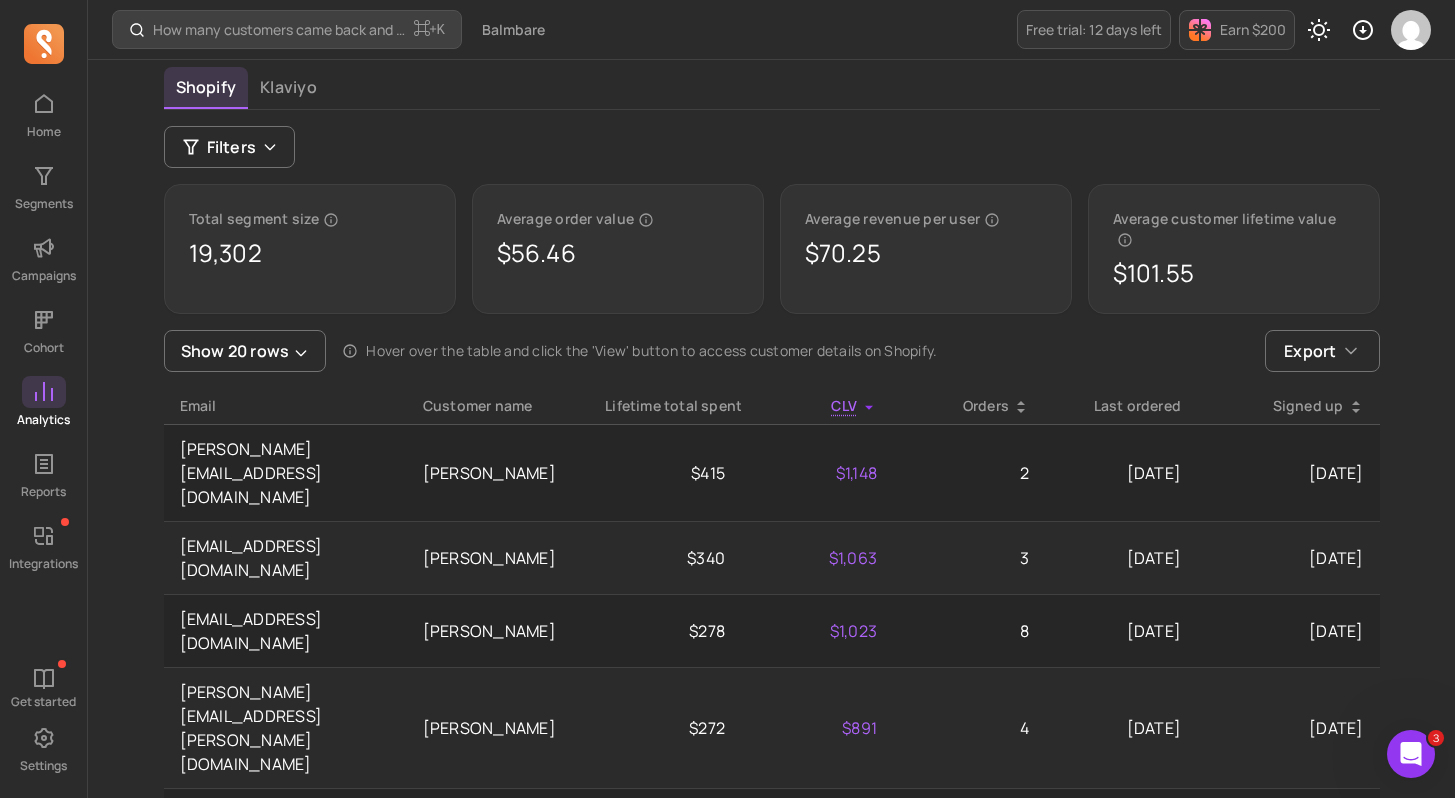 click on "Filters" at bounding box center [772, 147] 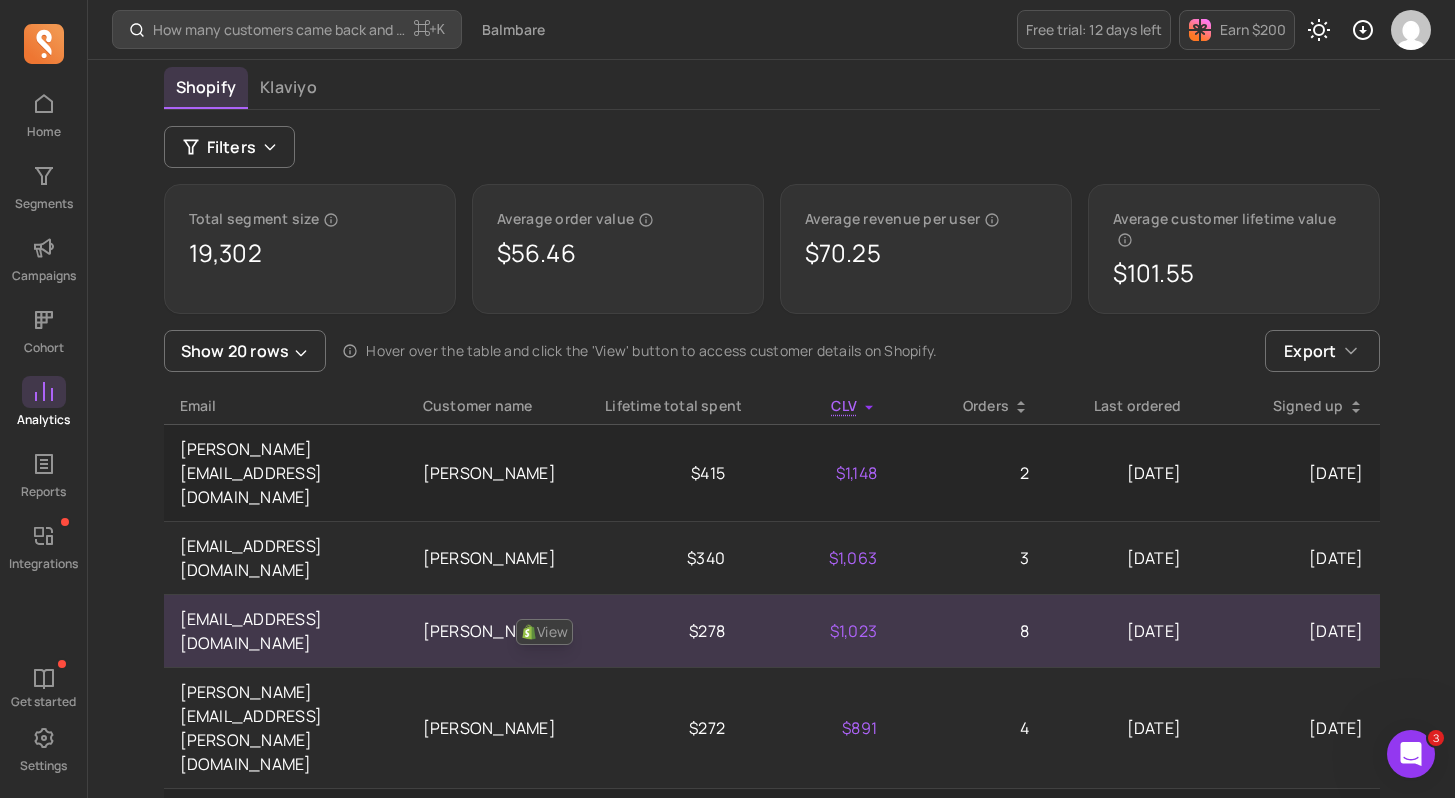 click on "$278" at bounding box center [665, 631] 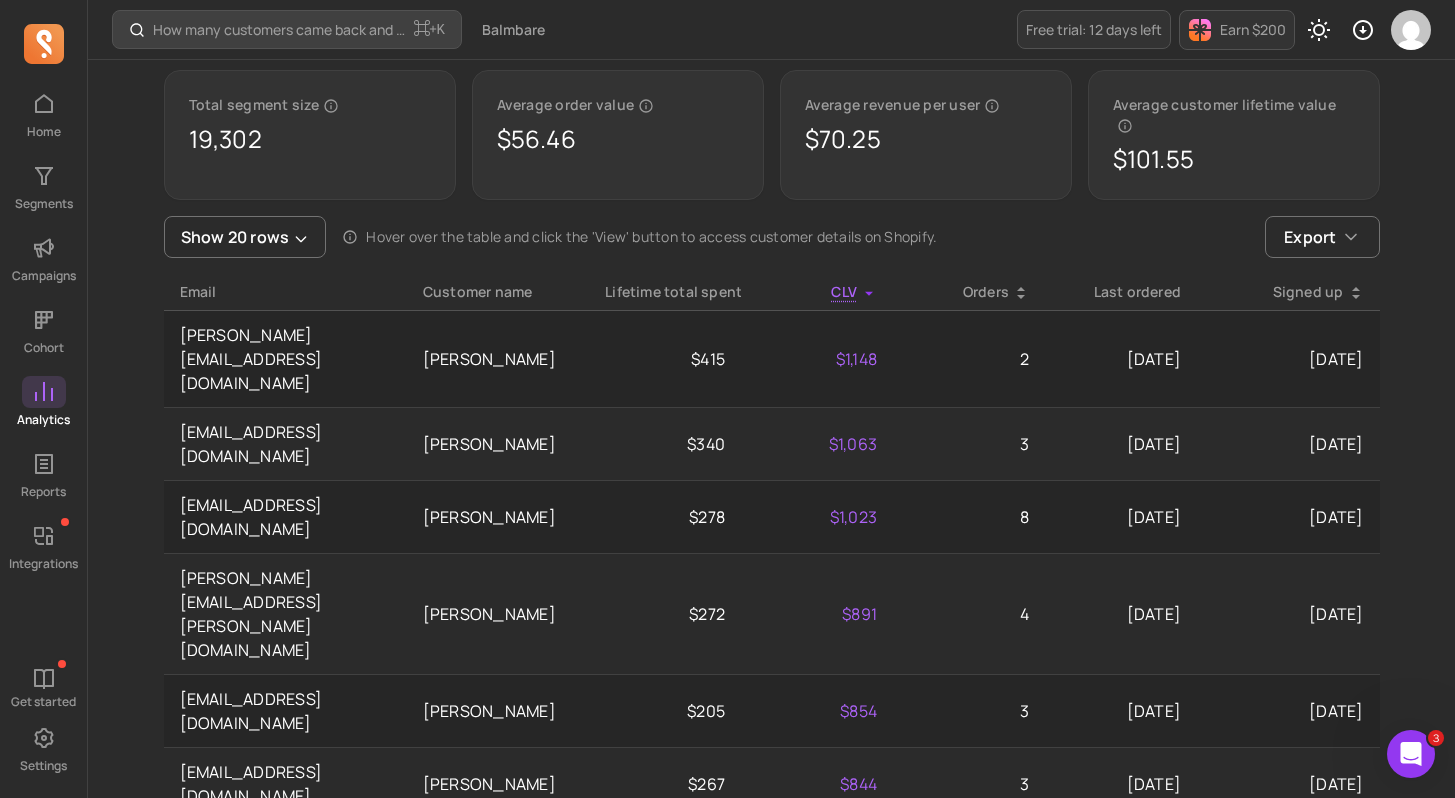 scroll, scrollTop: 211, scrollLeft: 0, axis: vertical 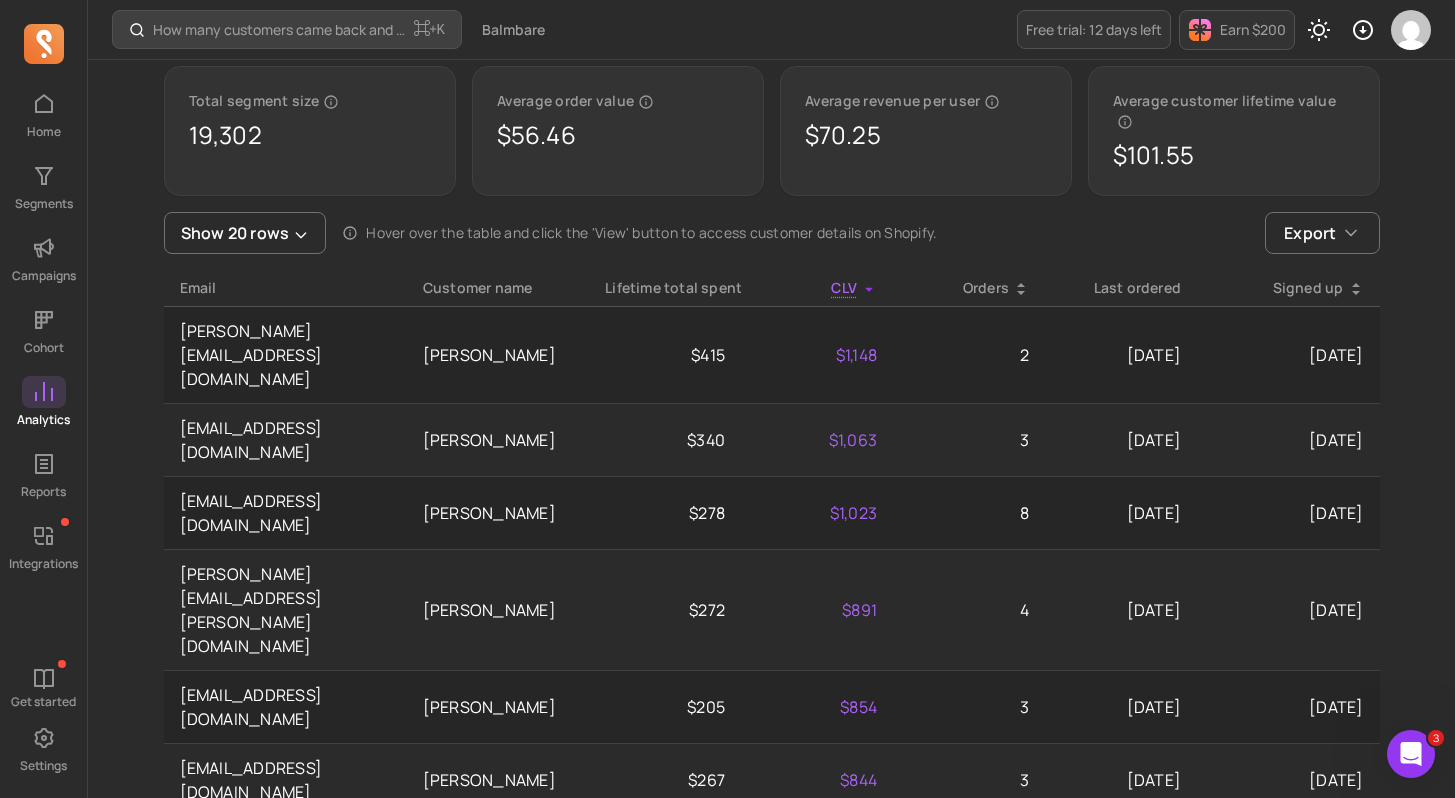 click on "Orders" at bounding box center (969, 288) 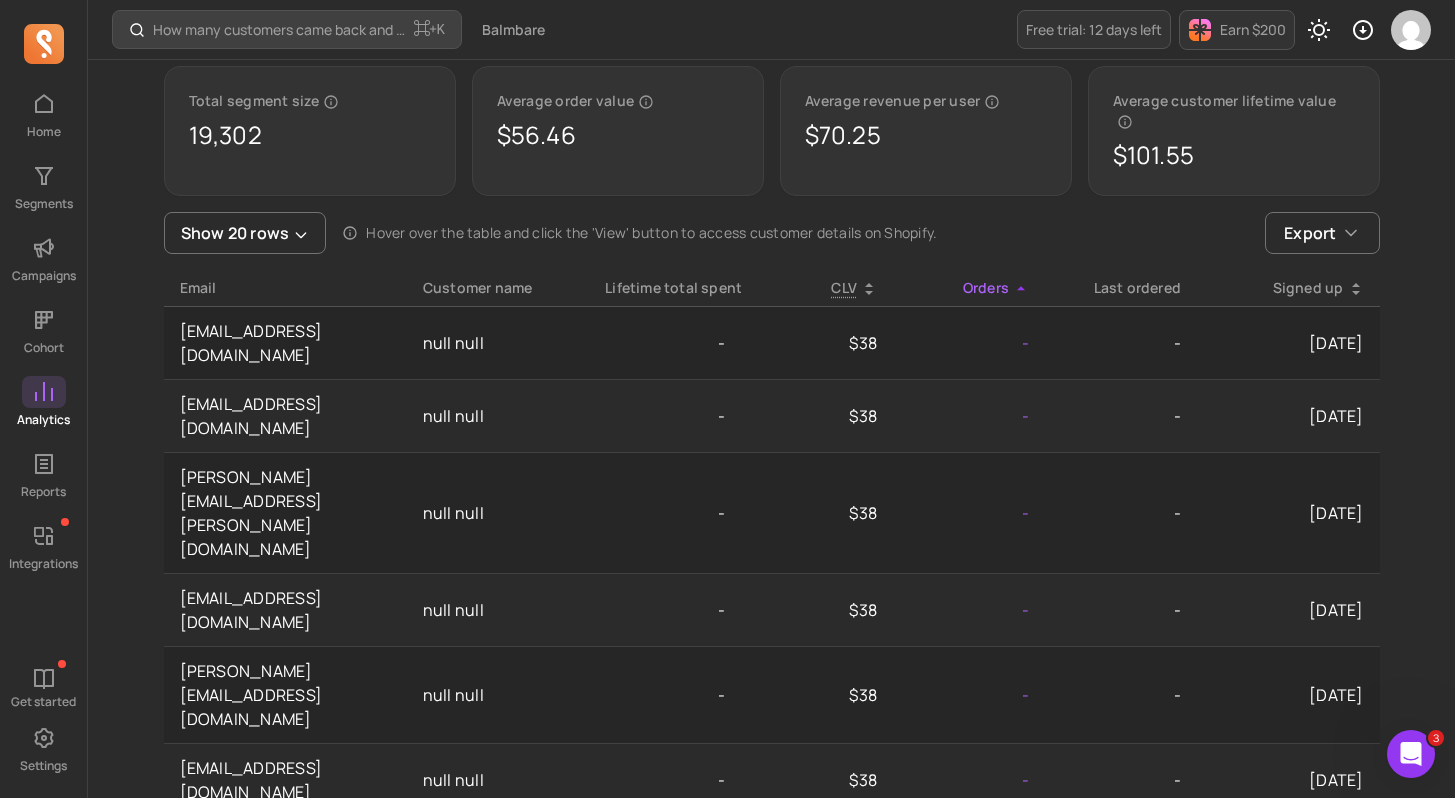 click on "Orders" at bounding box center (969, 288) 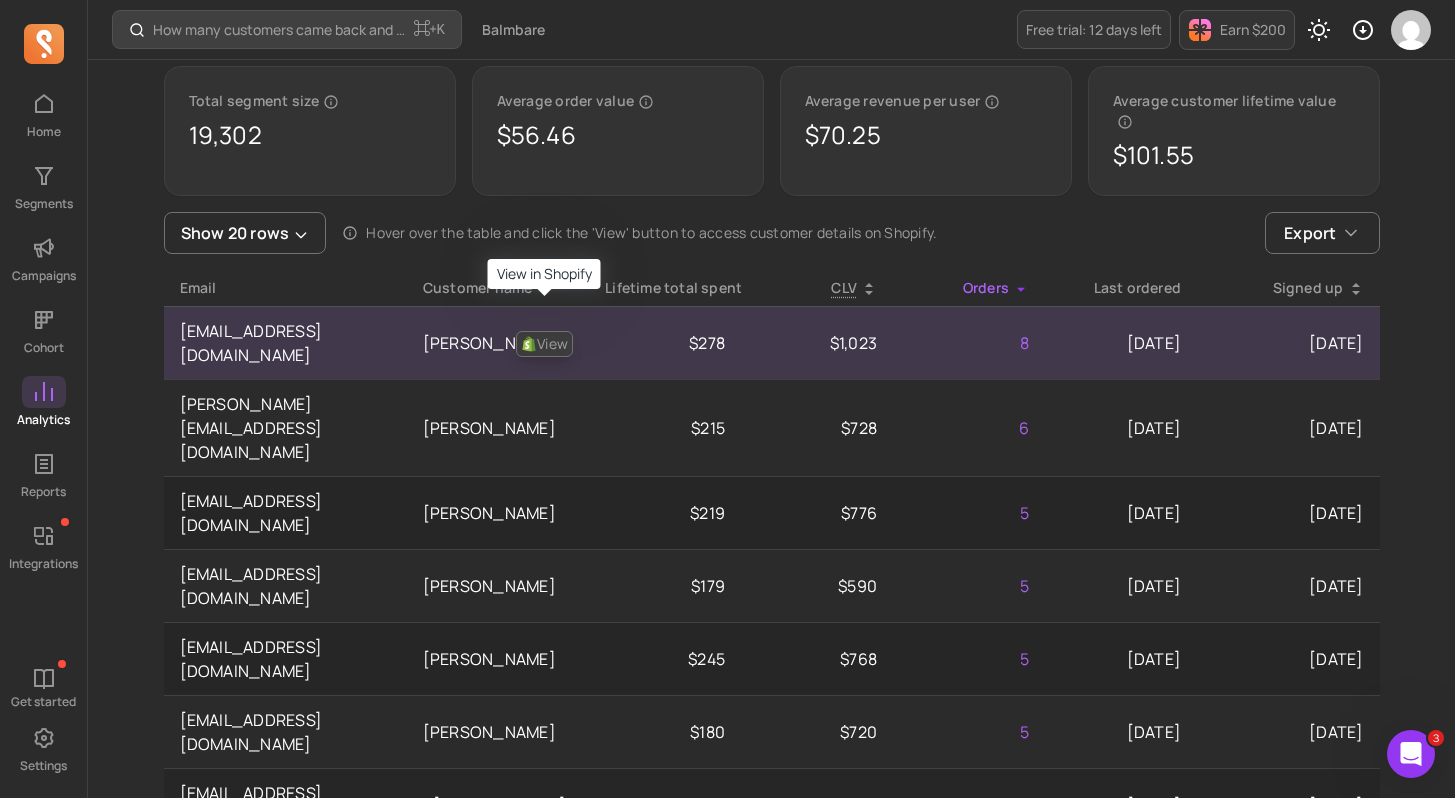 click on "View" at bounding box center [544, 344] 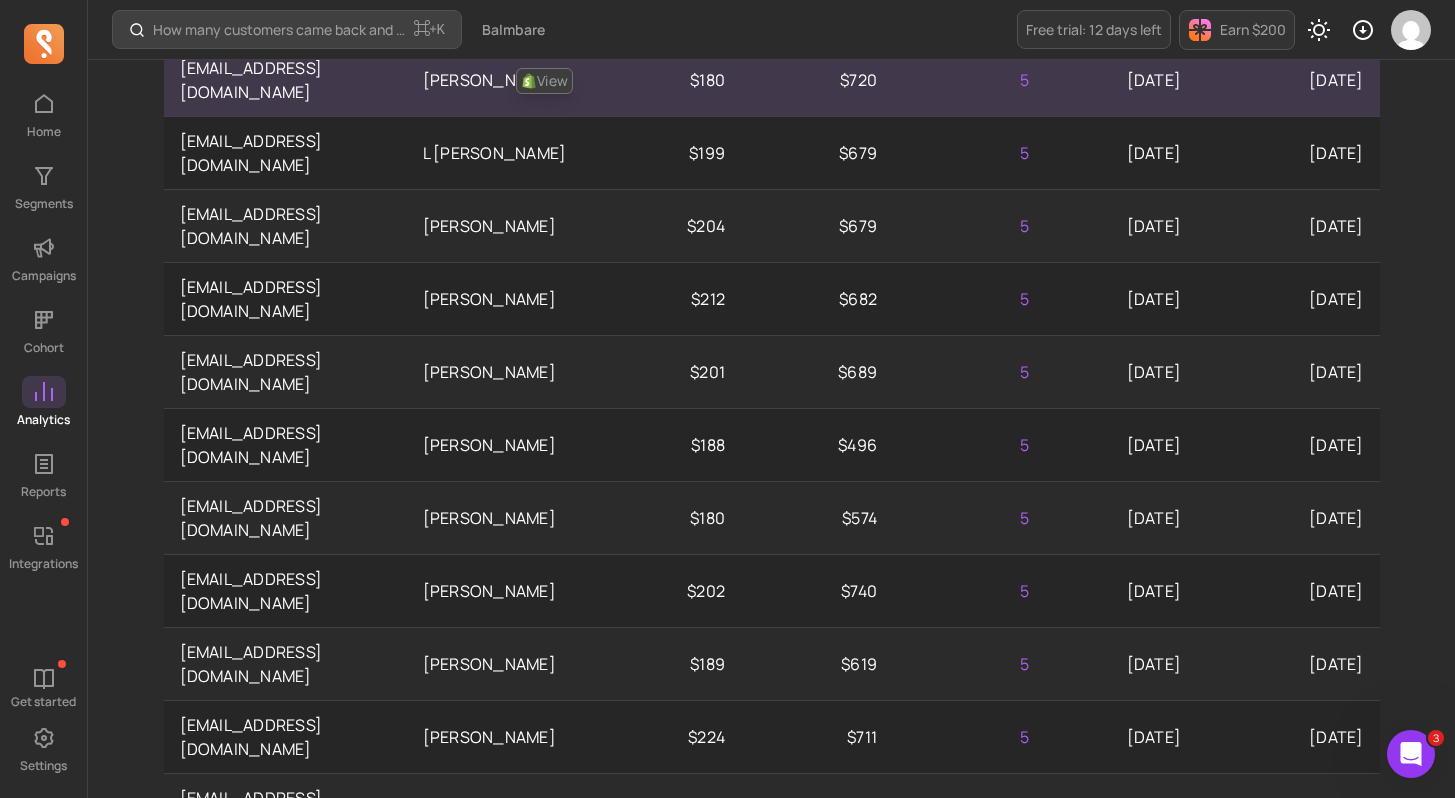 scroll, scrollTop: 0, scrollLeft: 0, axis: both 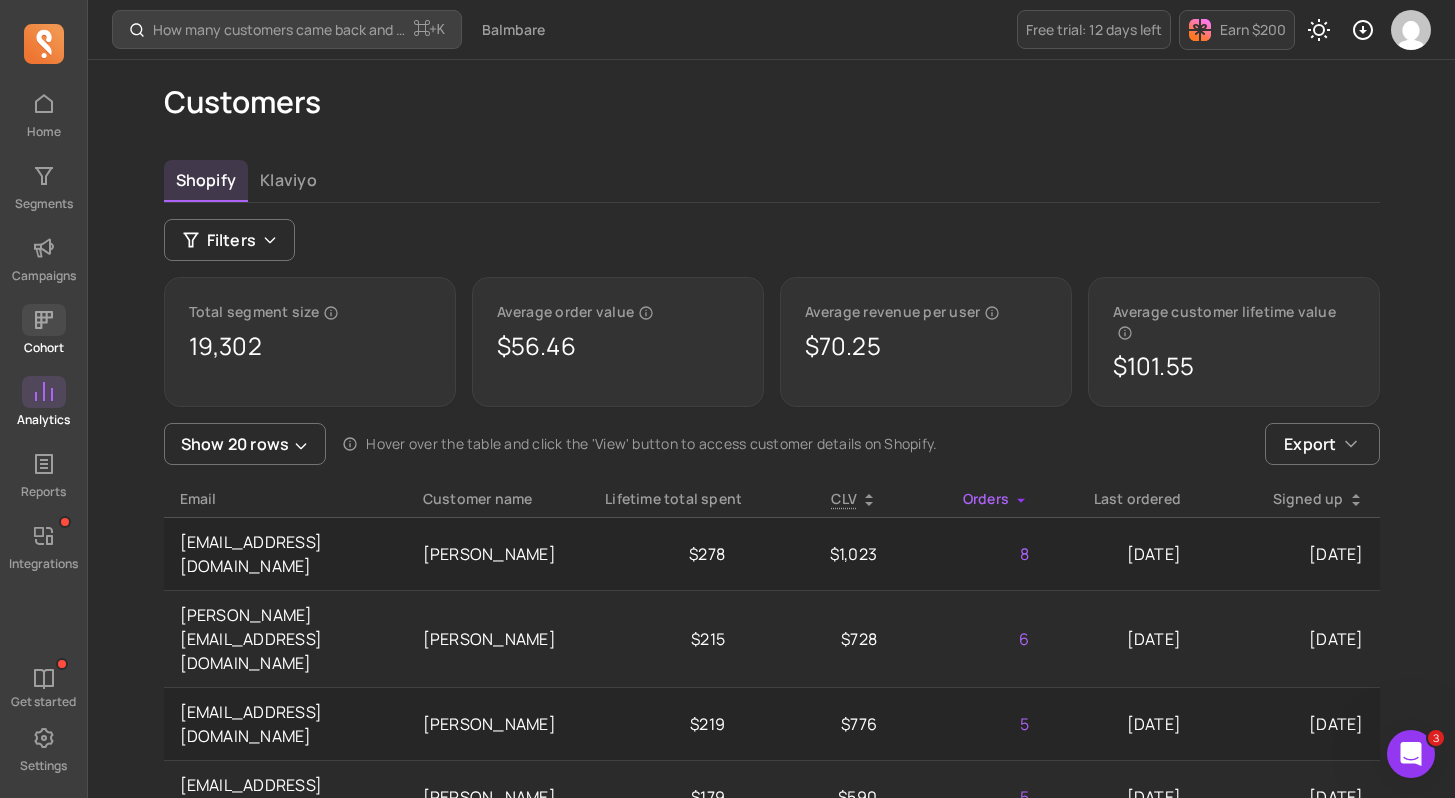 click 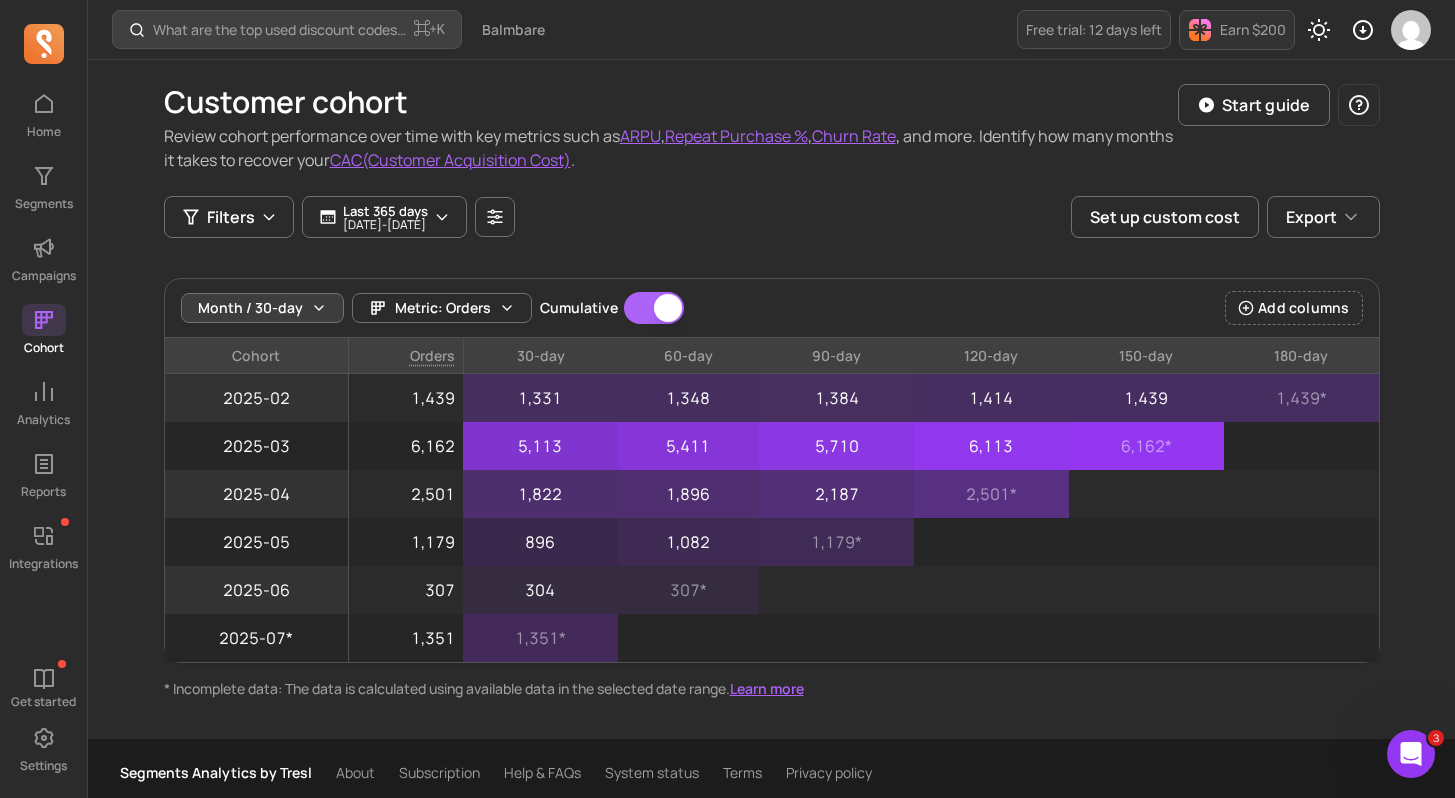click on "Month / 30-day" at bounding box center [250, 308] 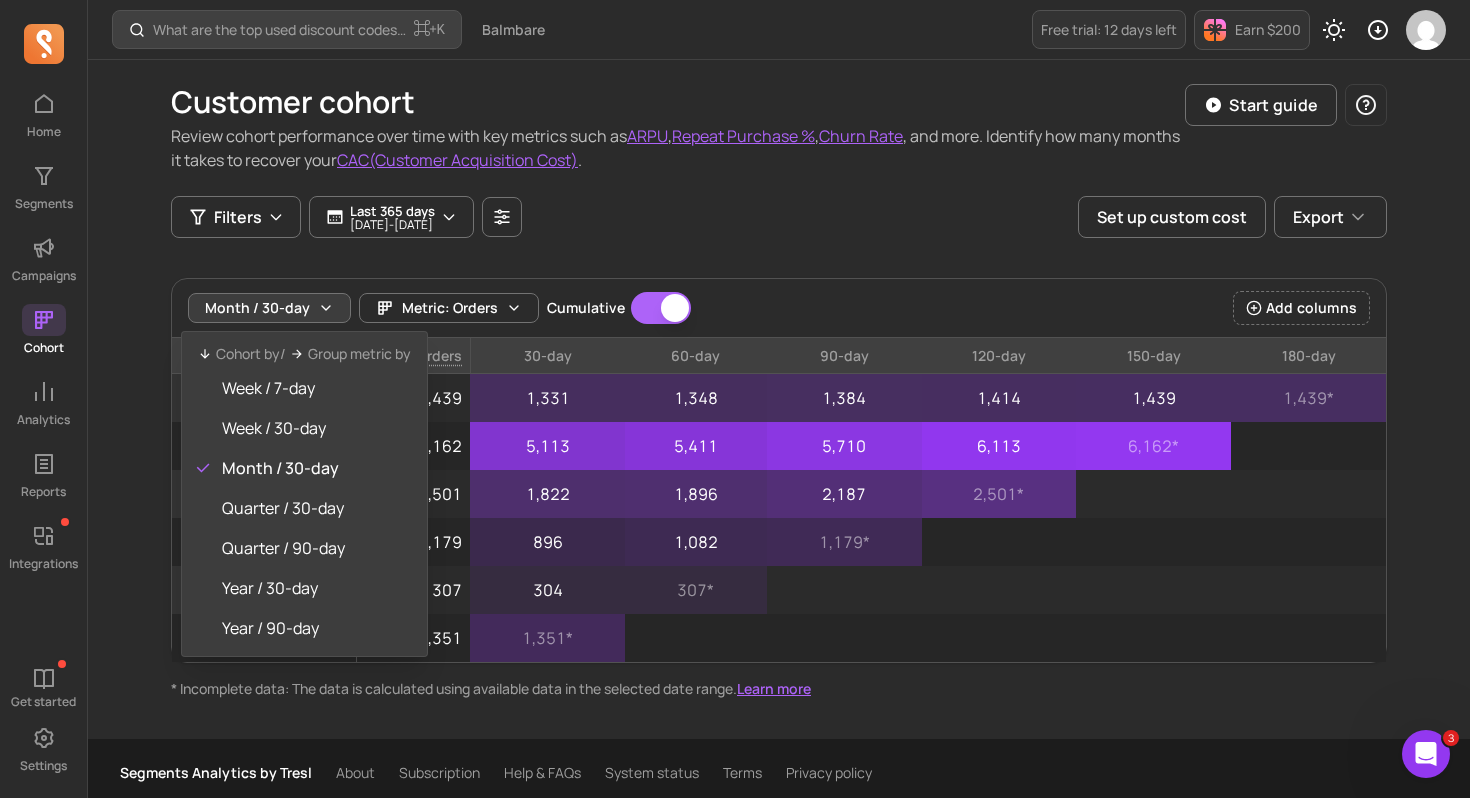 click on "Customer cohort Review cohort performance over time with key metrics such as  ARPU ,  Repeat Purchase % ,  Churn Rate , and more. Identify how many months it takes to recover your  CAC(Customer Acquisition Cost) . Start guide Filters Last 365 days [DATE]  -  [DATE] Set up custom cost   Export Month / 30-day Metric:   Orders Cumulative Cumulative Add columns Cohort Orders 30-day 60-day 90-day 120-day 150-day 180-day 2025-02 1,439 1,331 1,348 1,384 1,414 1,439 1,439 * 2025-03 6,162 5,113 5,411 5,710 6,113 6,162 *   2025-04 2,501 1,822 1,896 2,187 2,501 *     2025-05 1,179 896 1,082 1,179 *       2025-06 307 304 307 *         2025-07* 1,351 1,351 *           *   Incomplete data: The data is calculated using available data in the selected date range.  Learn more" at bounding box center [779, 379] 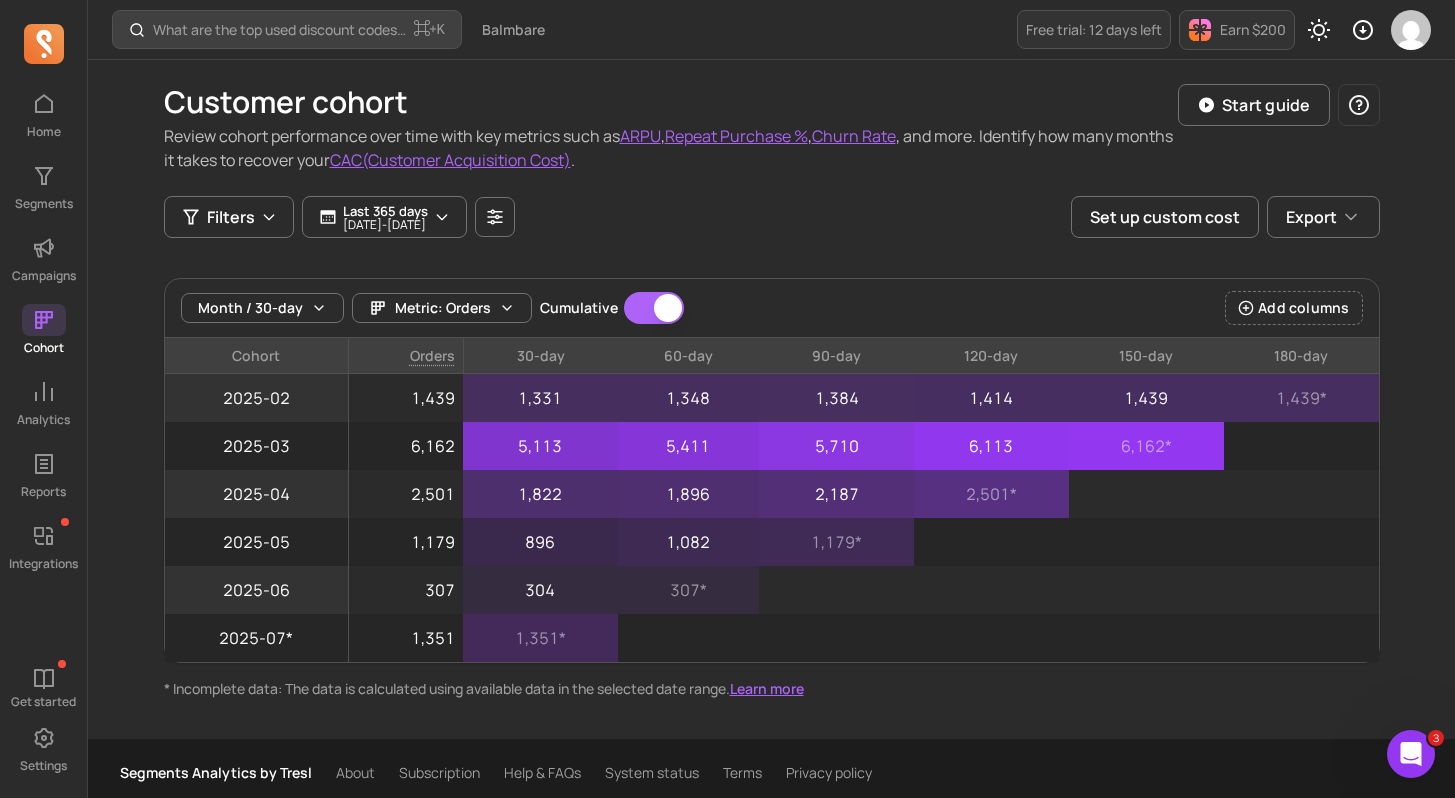 scroll, scrollTop: 9, scrollLeft: 0, axis: vertical 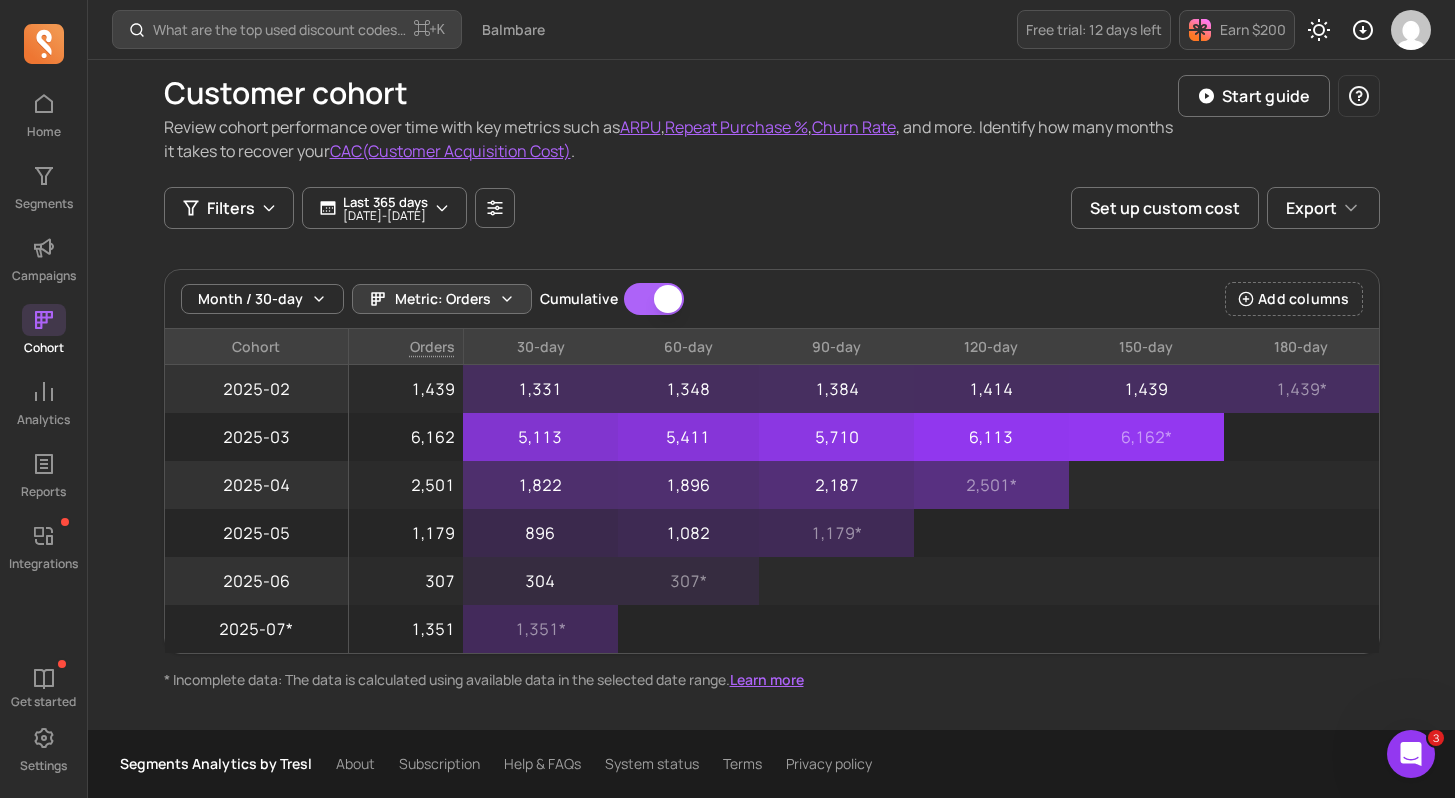 click 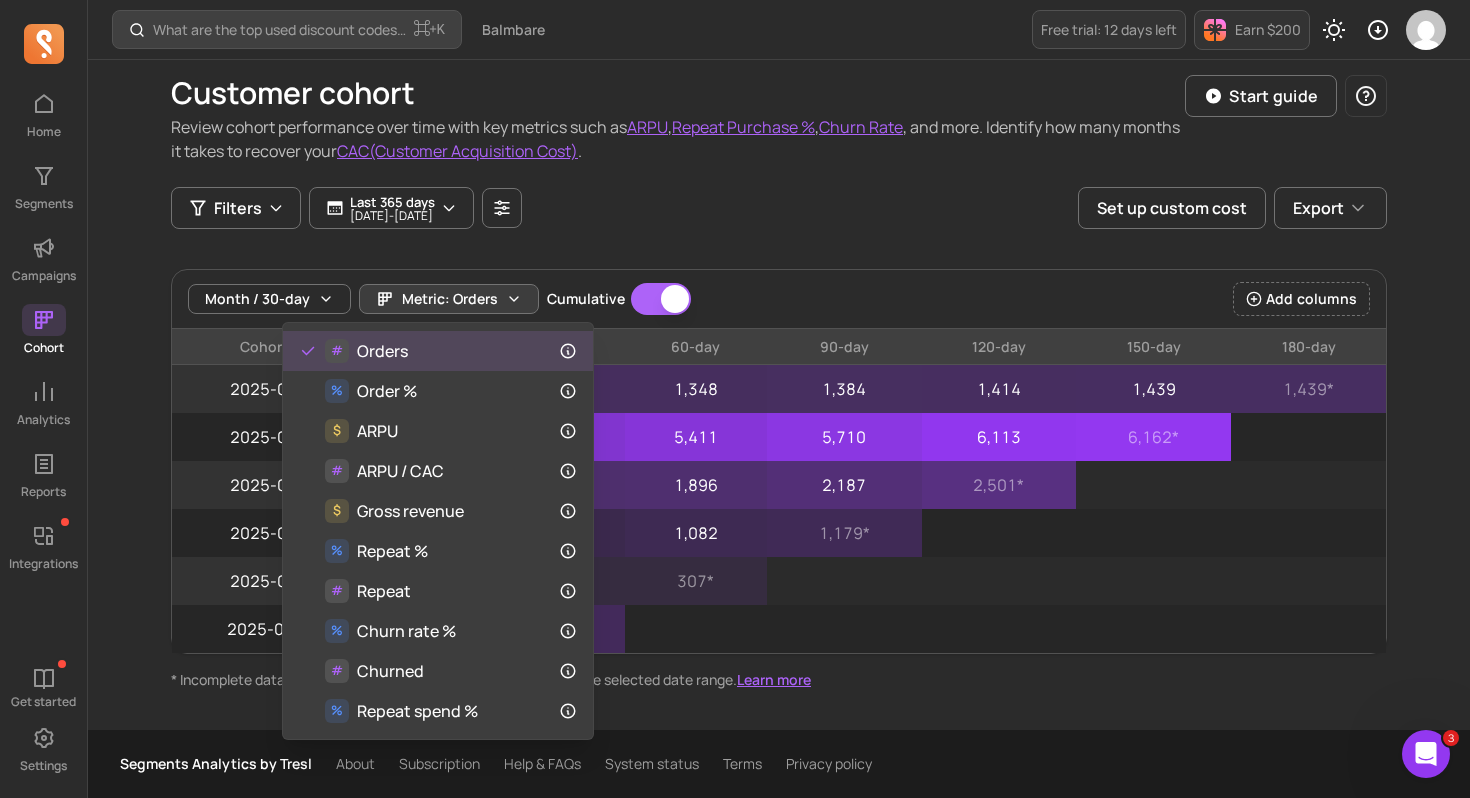 click 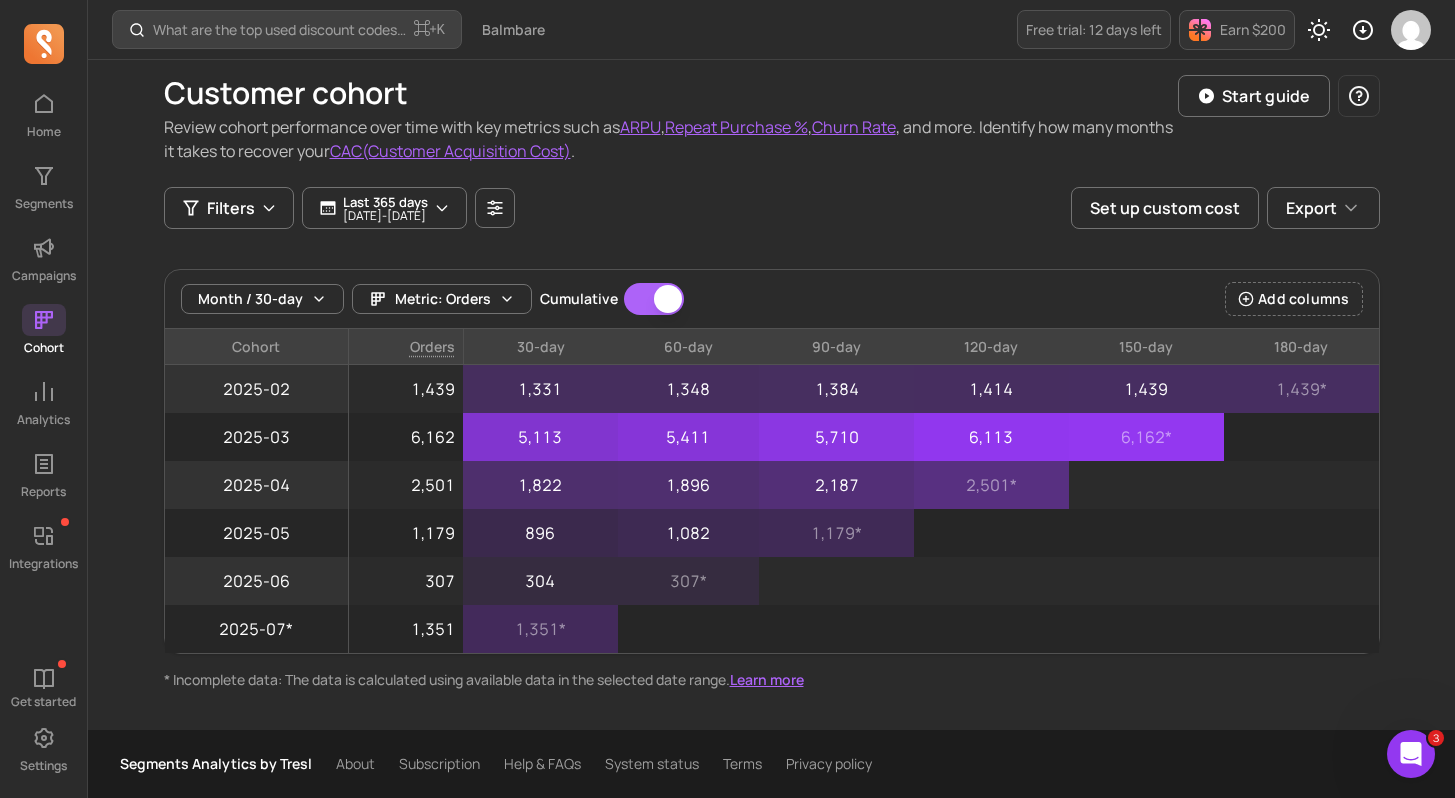 click on "Cumulative" at bounding box center [654, 299] 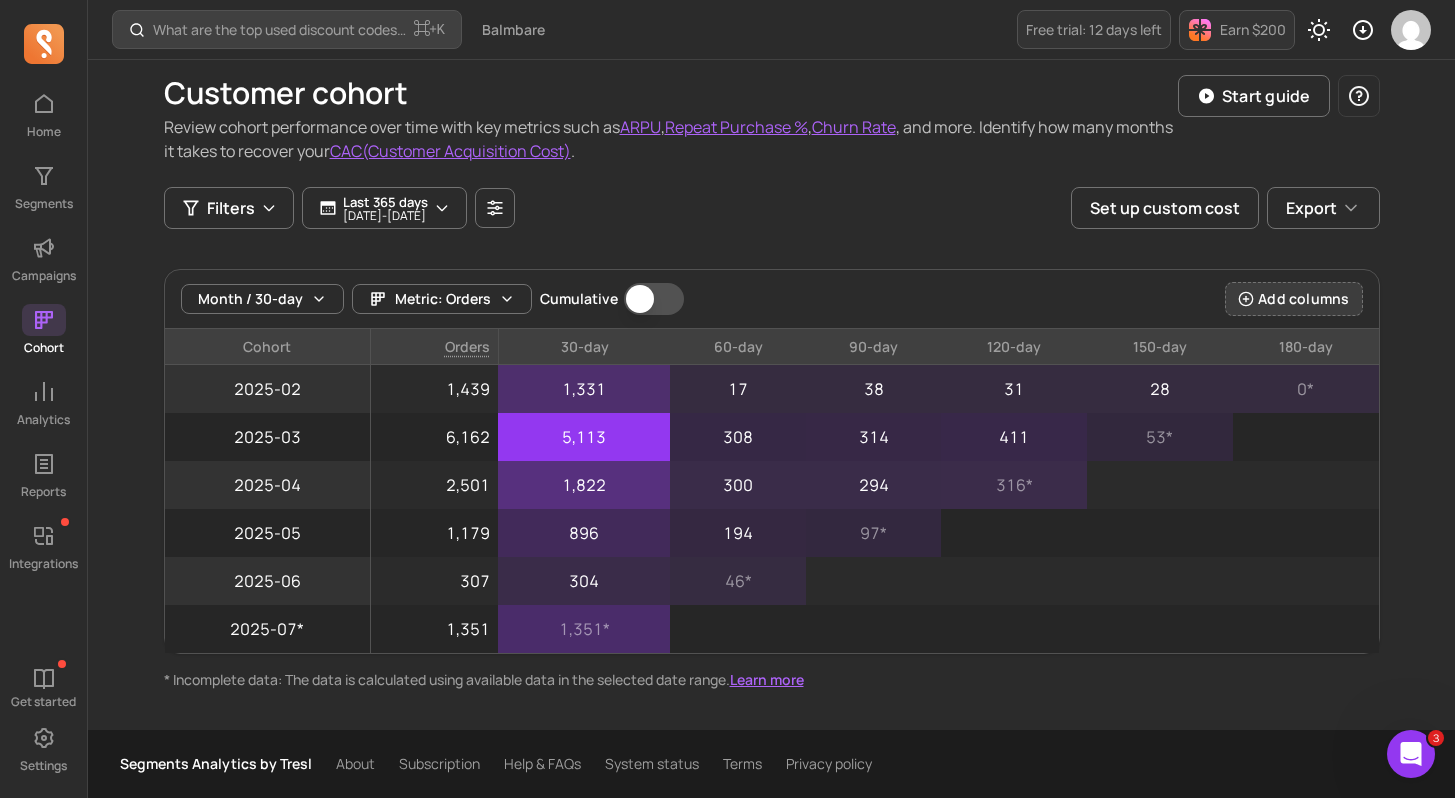 click 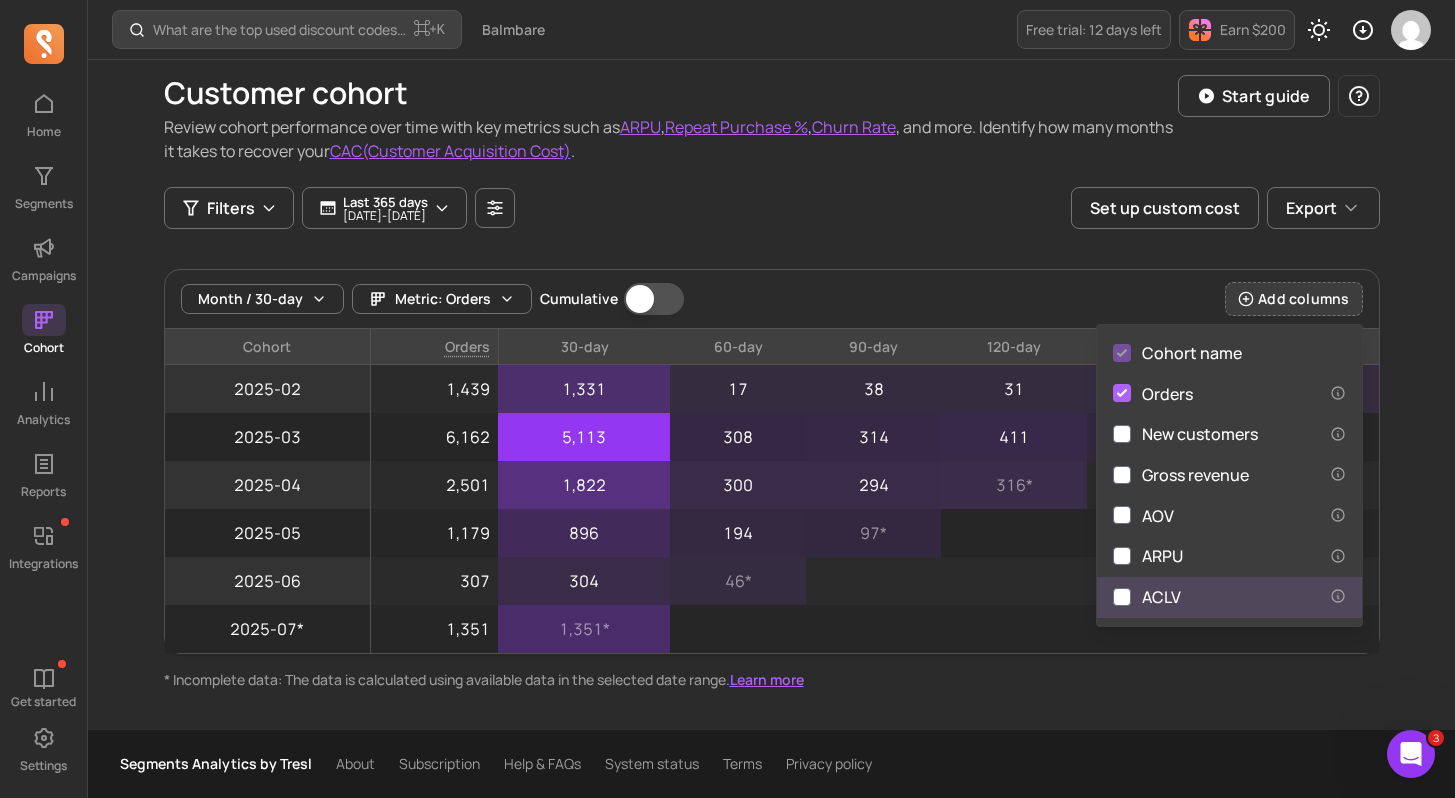 click on "ACLV" at bounding box center [1147, 597] 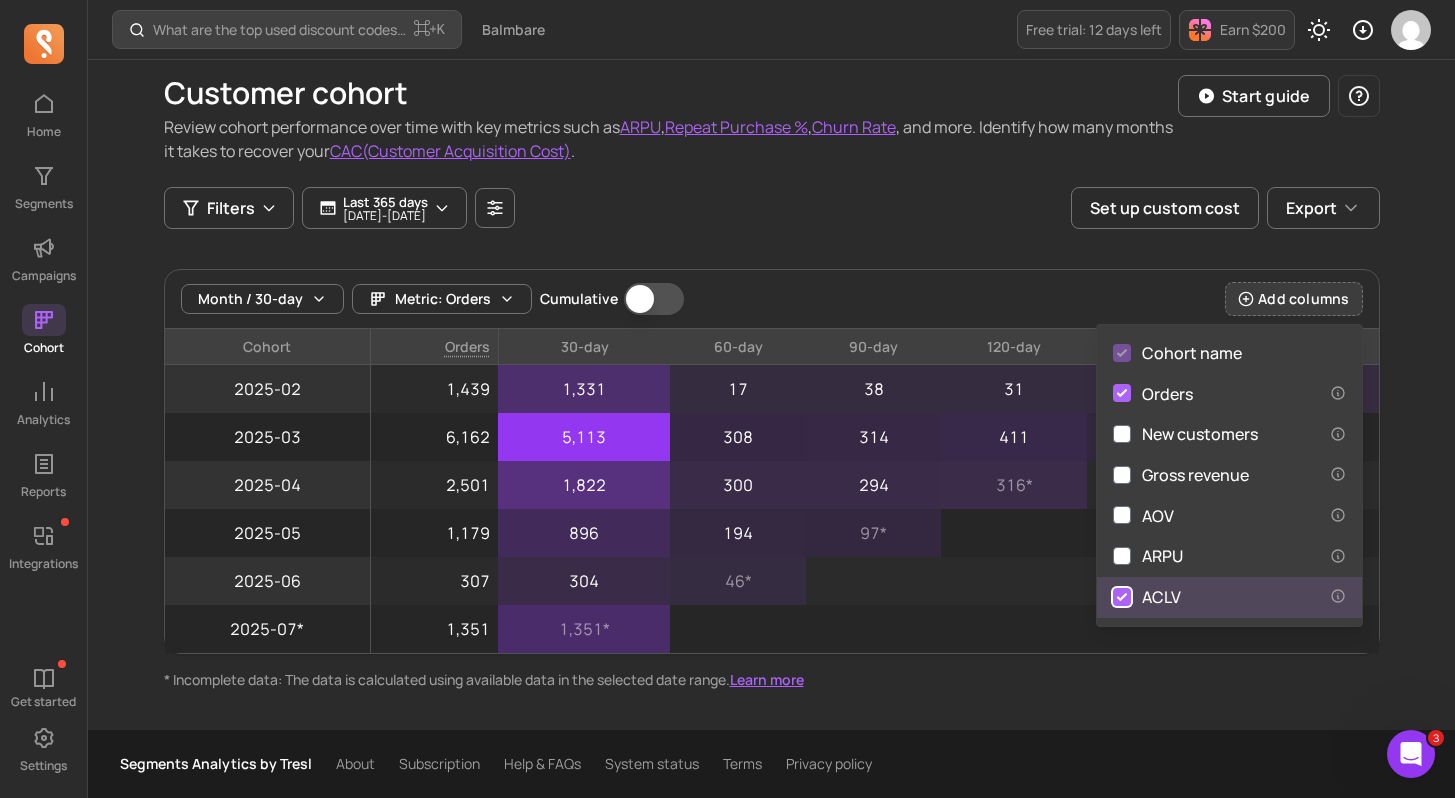 checkbox on "true" 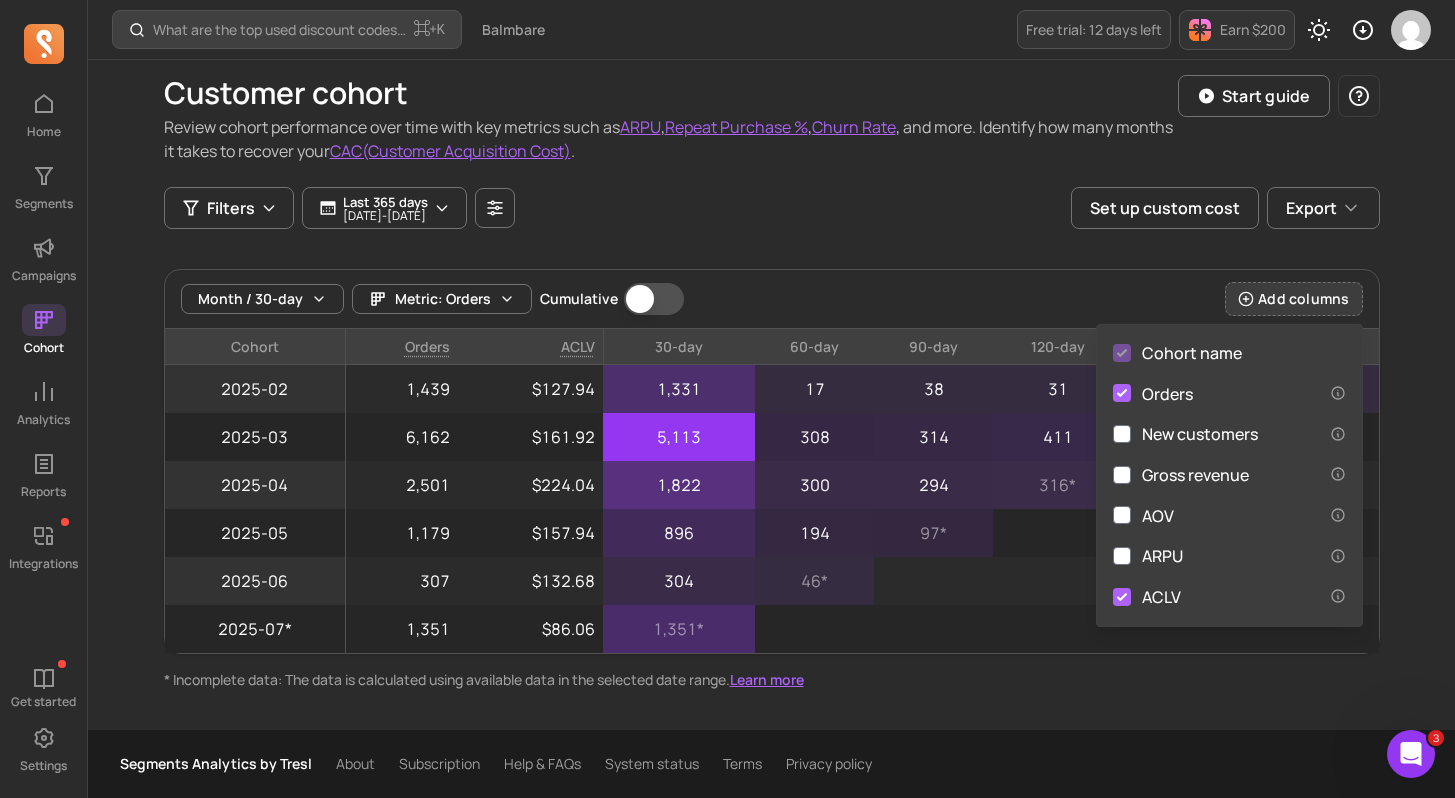 click on "Filters Last 365 days [DATE]  -  [DATE] Set up custom cost   Export" at bounding box center [772, 208] 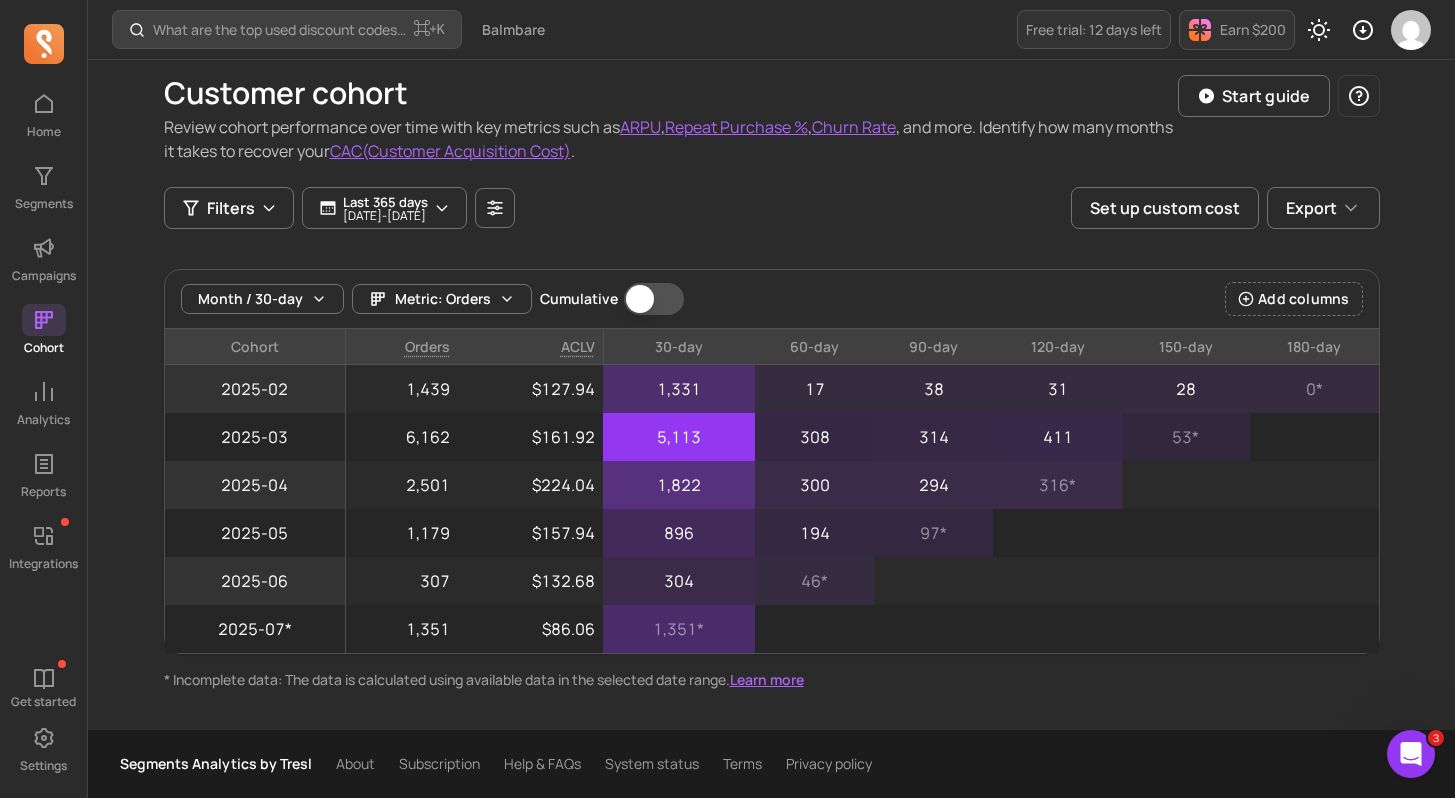 scroll, scrollTop: 0, scrollLeft: 0, axis: both 